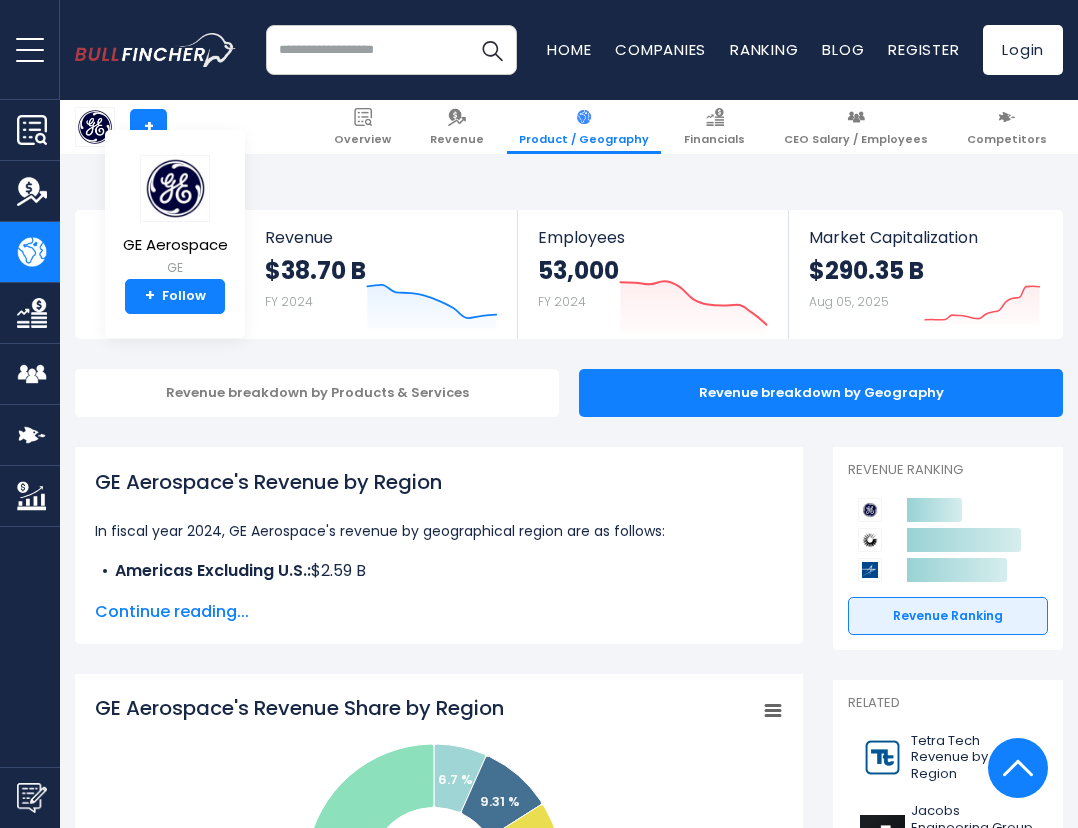 scroll, scrollTop: 1000, scrollLeft: 0, axis: vertical 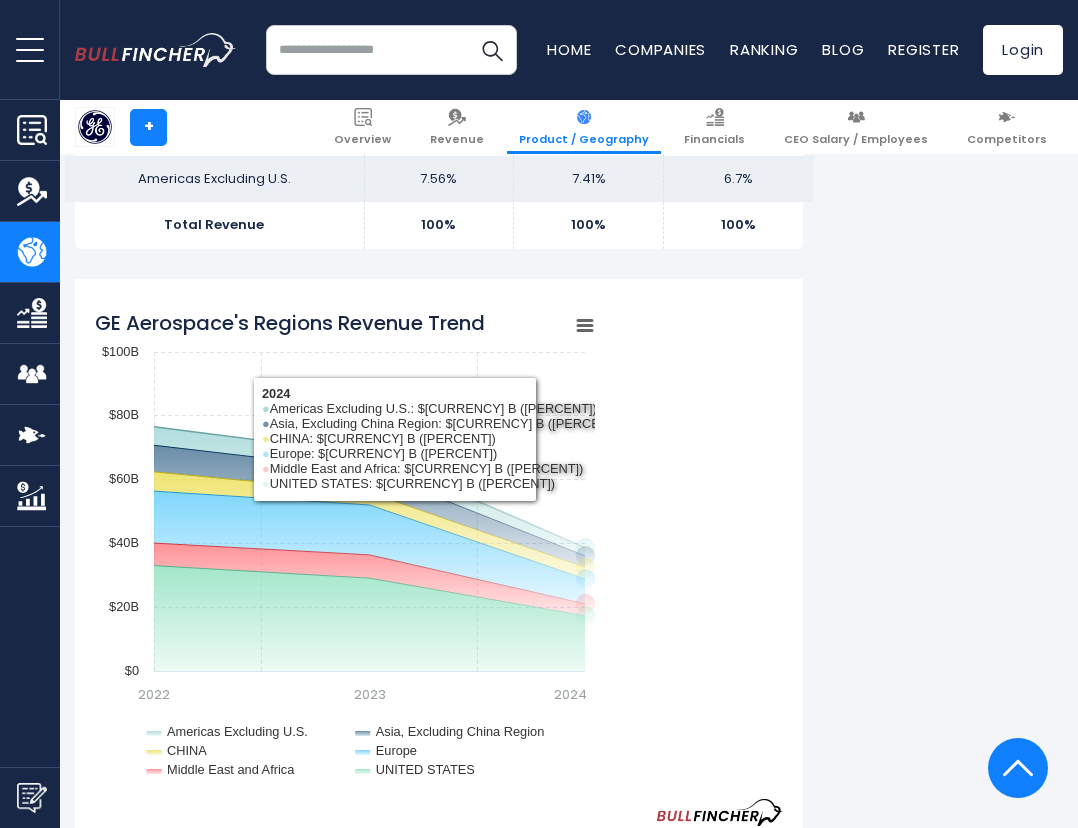 click on "GE Aerospace's Revenue by Region
In fiscal year 2024,
GE Aerospace's
revenue by geographical region are as follows:
Americas Excluding U.S.:
$2.59 B
Asia, Excluding China Region:
$3.60 B
CHINA: Europe: ​" at bounding box center [569, 1014] 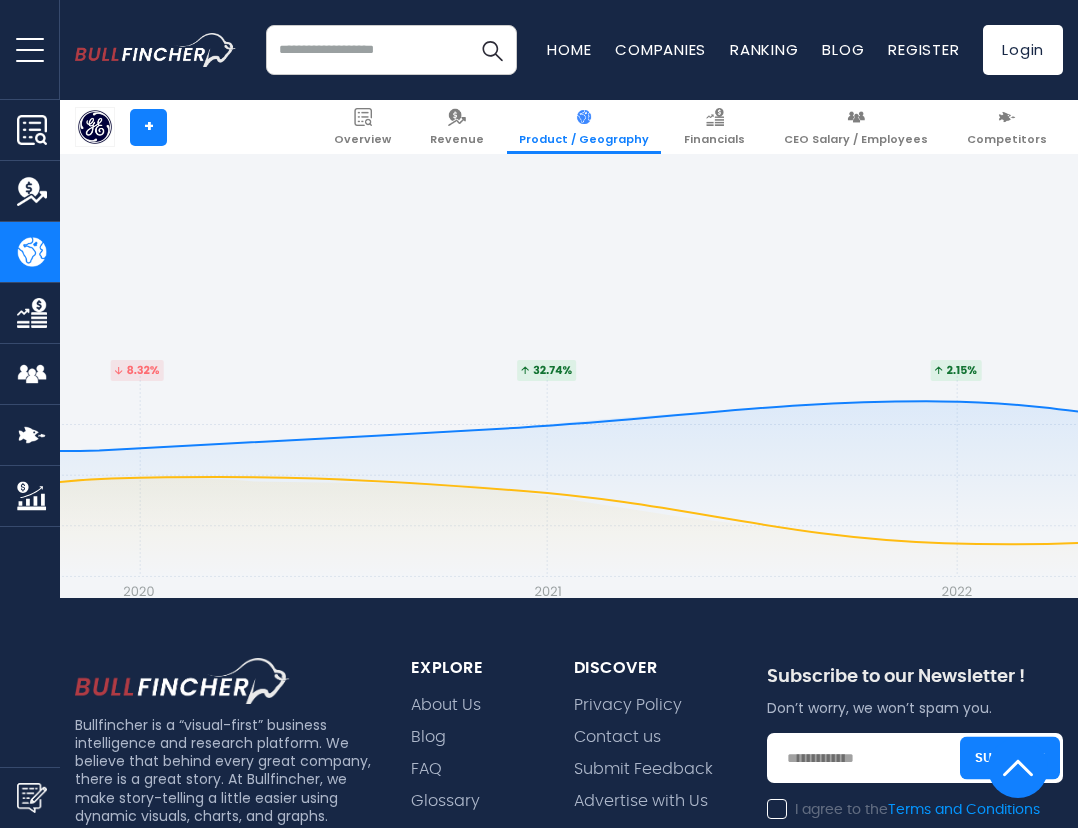 scroll, scrollTop: 4700, scrollLeft: 0, axis: vertical 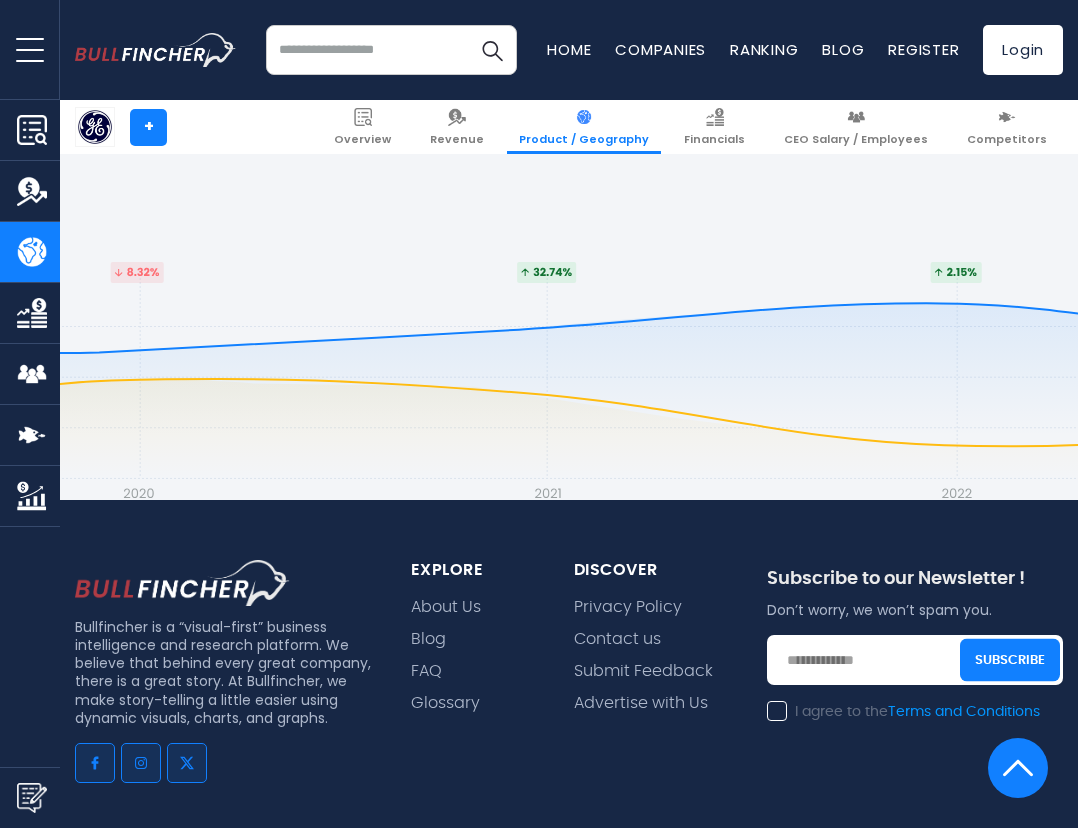 click on "Bullfincher is a “visual-first” business intelligence and research platform. We believe that behind every great company, there is a great story. At Bullfincher, we make story-telling a little easier using dynamic visuals, charts, and graphs.
explore" at bounding box center [569, 687] 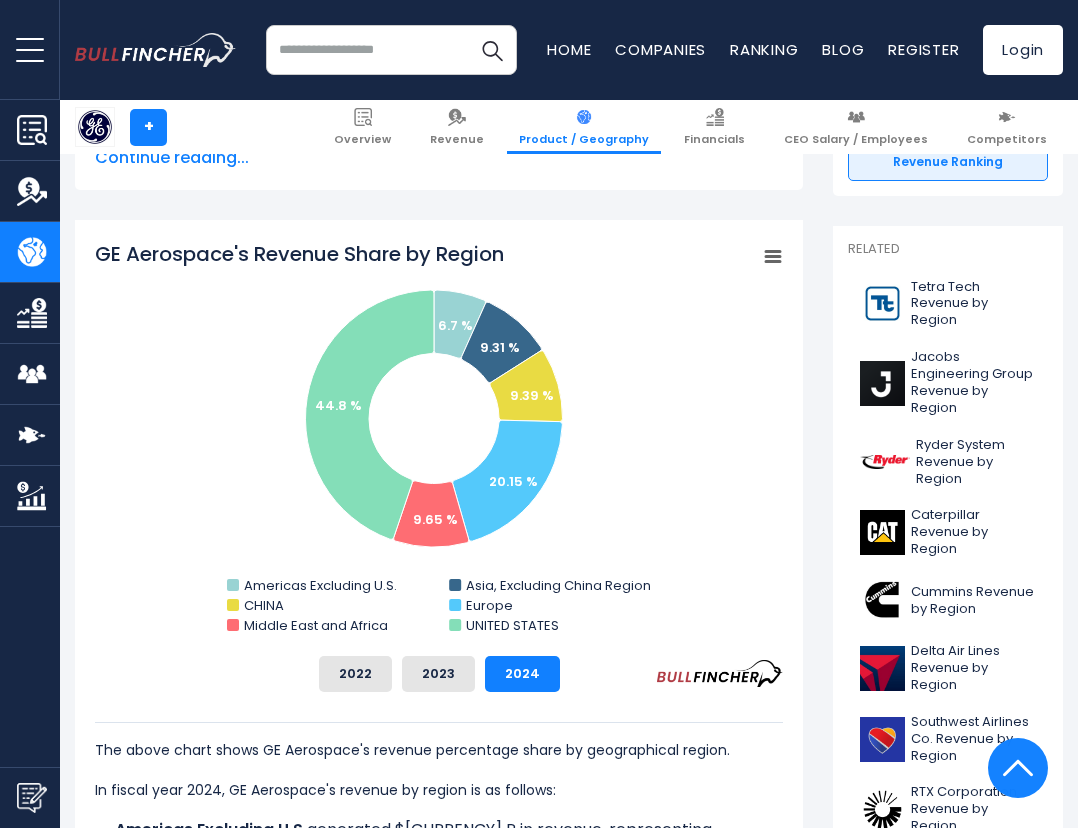 scroll, scrollTop: 165, scrollLeft: 0, axis: vertical 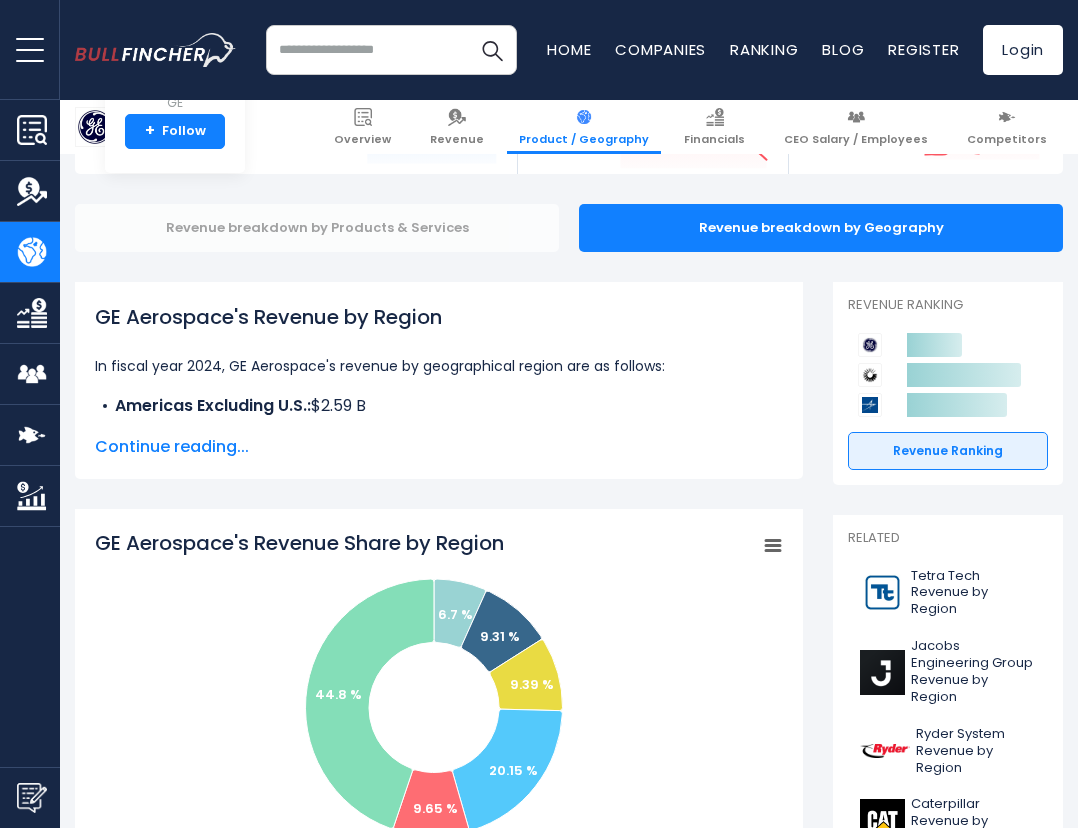 click on "Revenue breakdown by Products & Services" at bounding box center (317, 228) 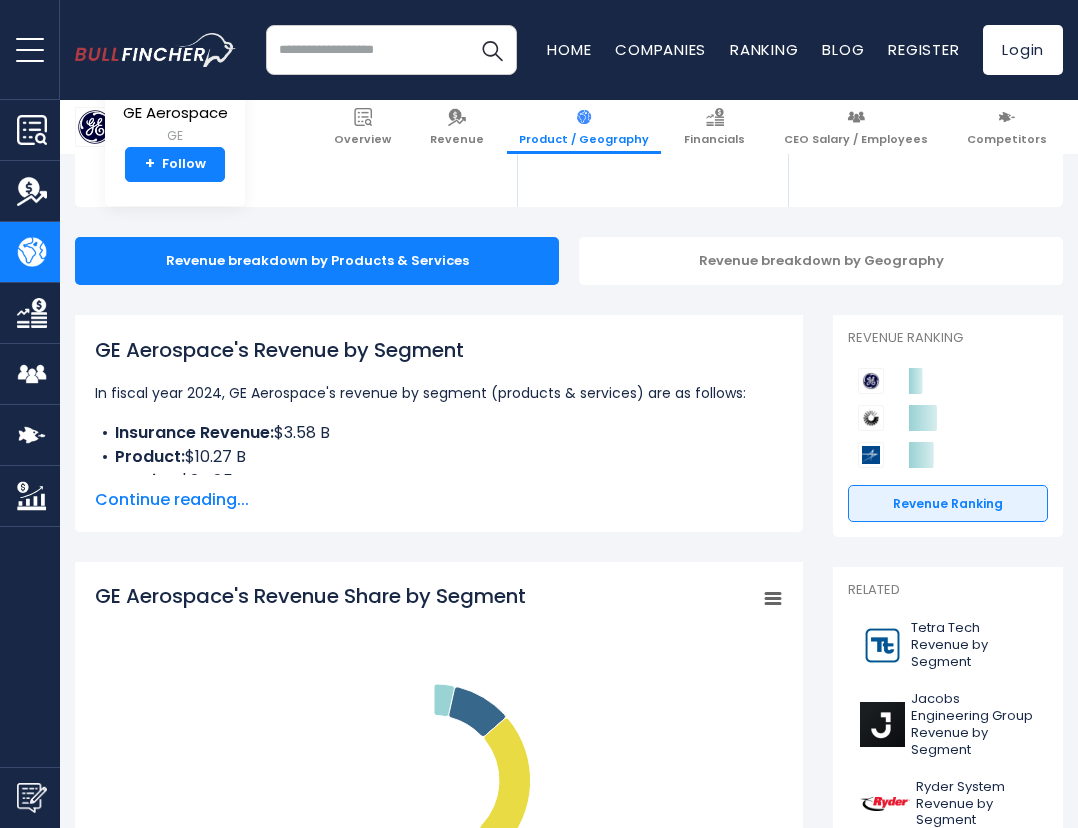 scroll, scrollTop: 200, scrollLeft: 0, axis: vertical 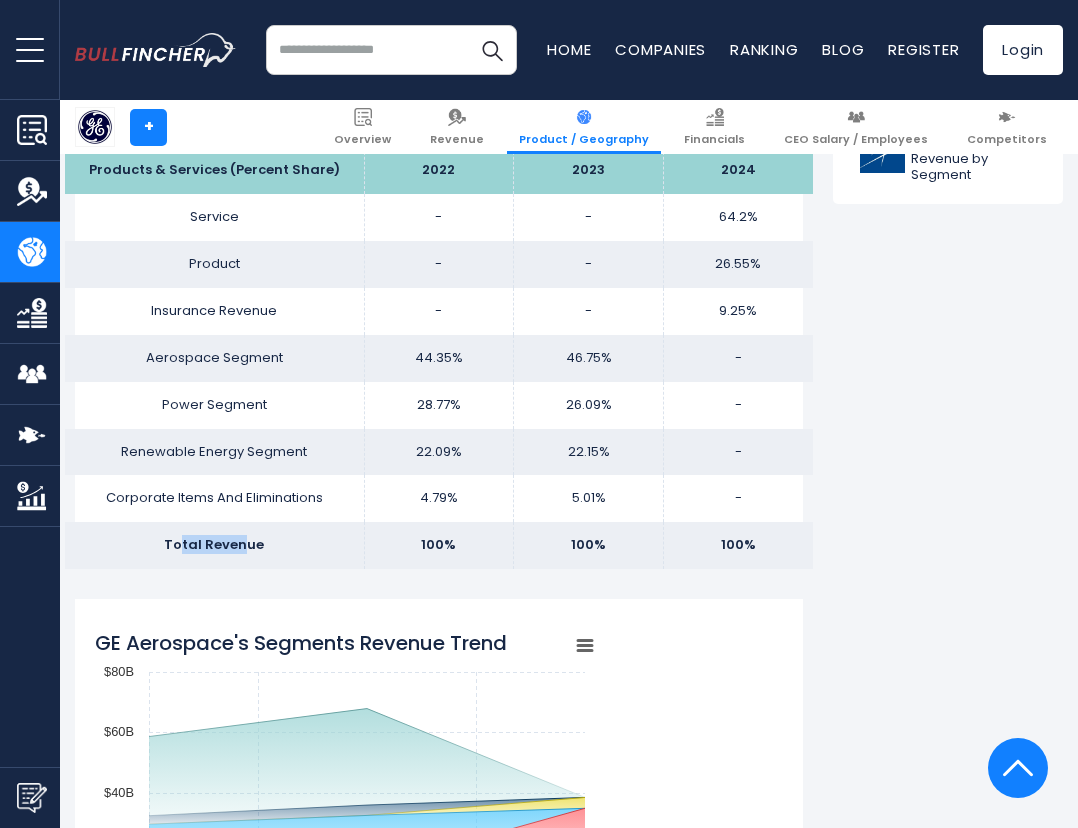 drag, startPoint x: 182, startPoint y: 543, endPoint x: 244, endPoint y: 544, distance: 62.008064 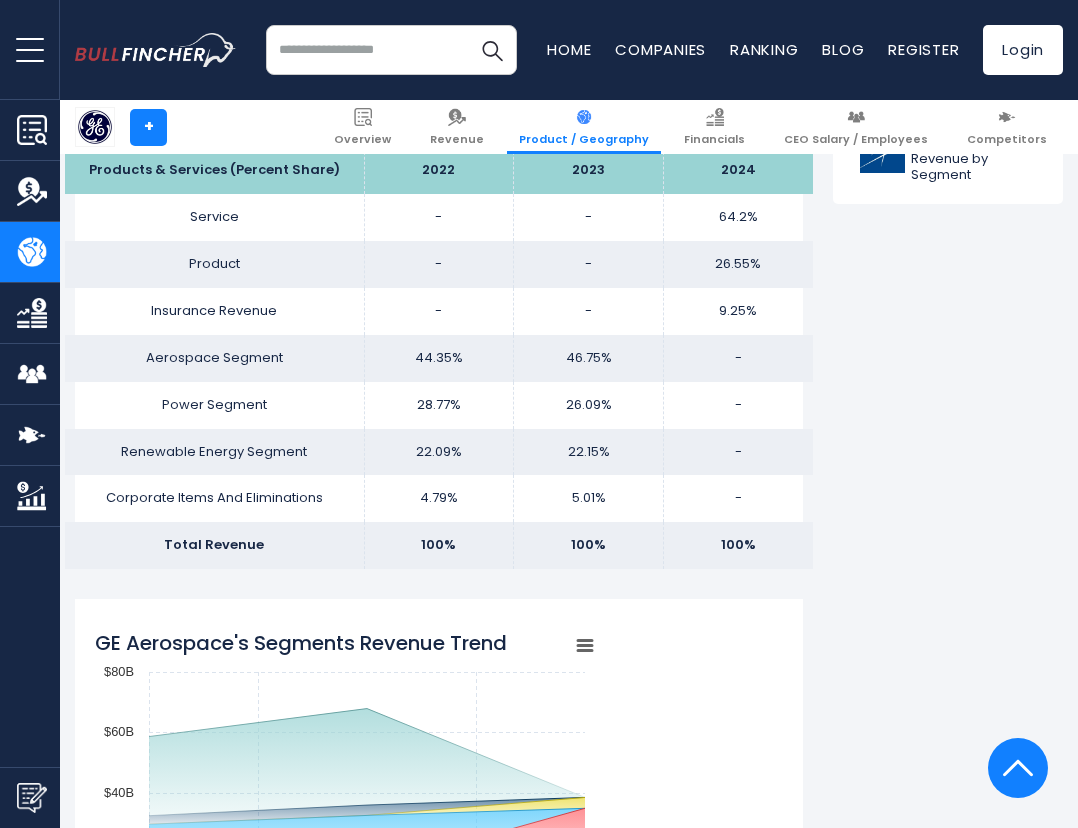 drag, startPoint x: 244, startPoint y: 544, endPoint x: 114, endPoint y: 505, distance: 135.72398 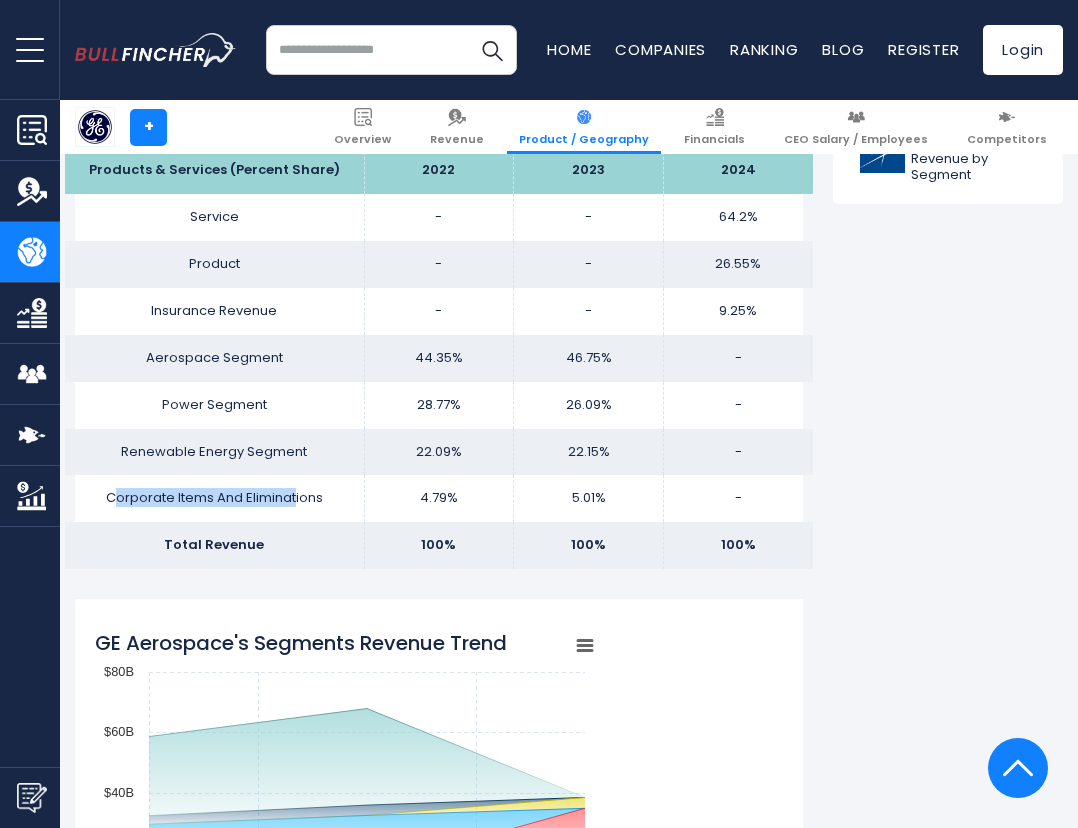 drag, startPoint x: 132, startPoint y: 498, endPoint x: 300, endPoint y: 498, distance: 168 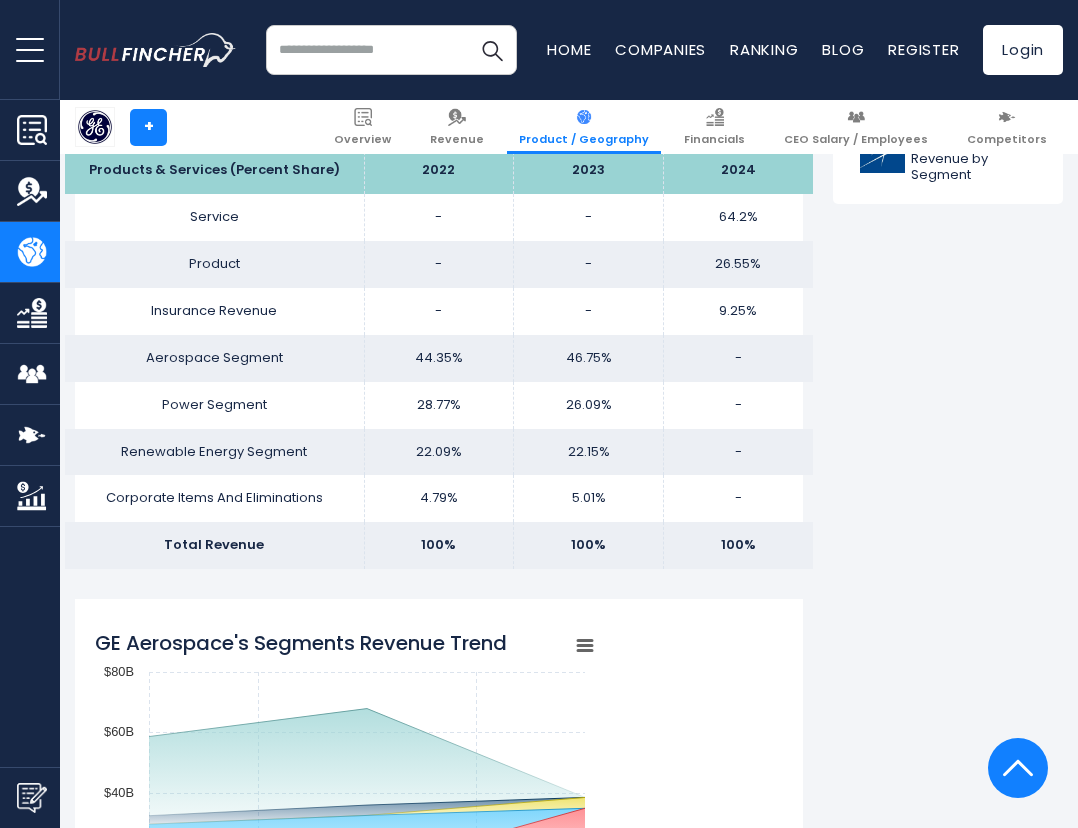 drag, startPoint x: 300, startPoint y: 498, endPoint x: 105, endPoint y: 431, distance: 206.18924 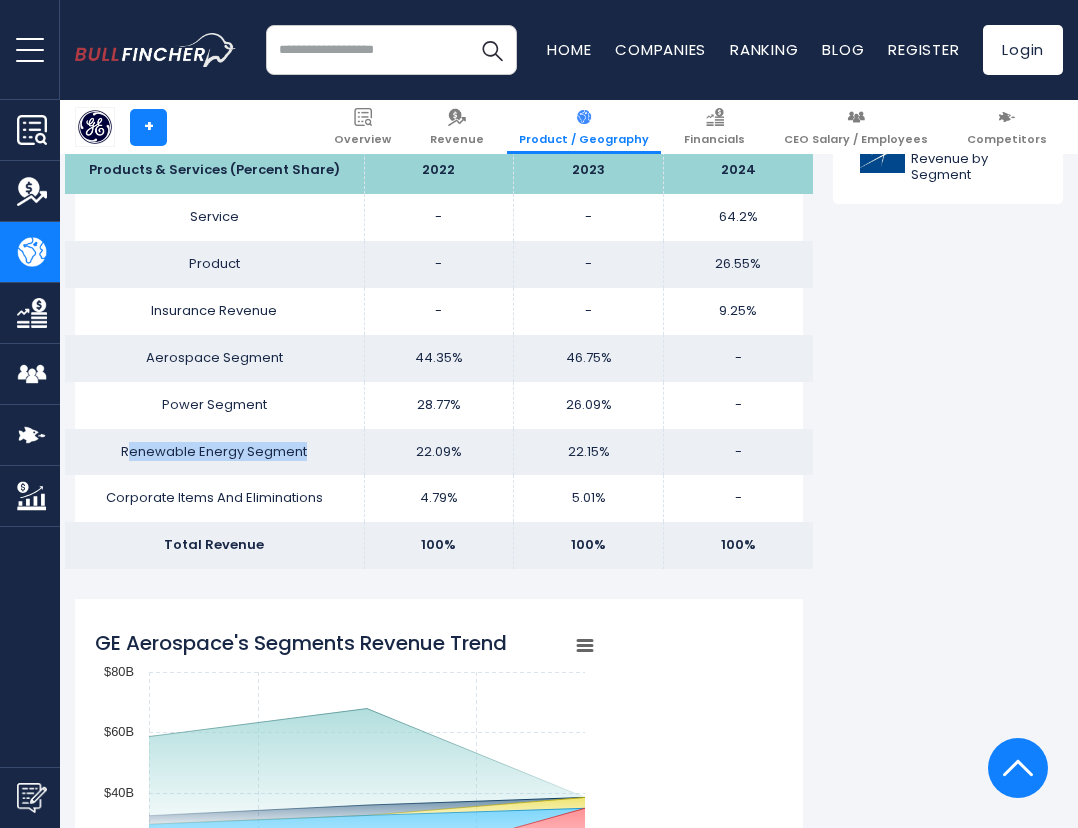 drag, startPoint x: 134, startPoint y: 442, endPoint x: 318, endPoint y: 442, distance: 184 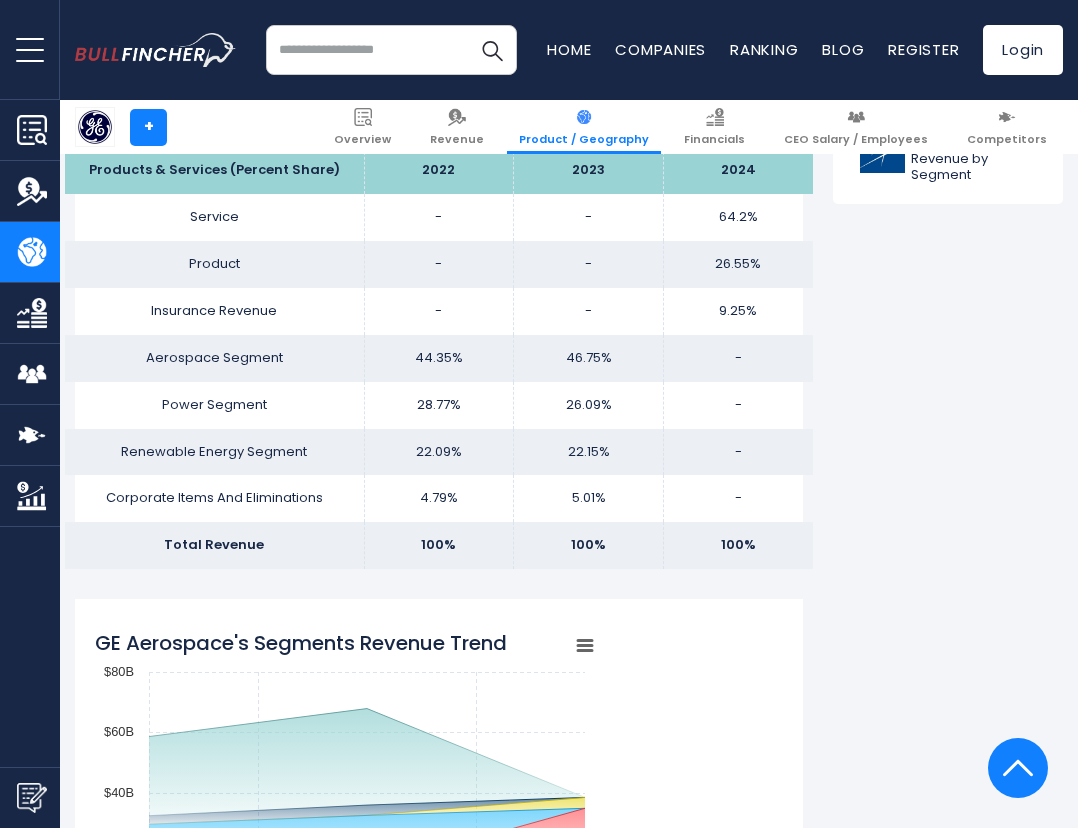 drag, startPoint x: 318, startPoint y: 442, endPoint x: 139, endPoint y: 370, distance: 192.93782 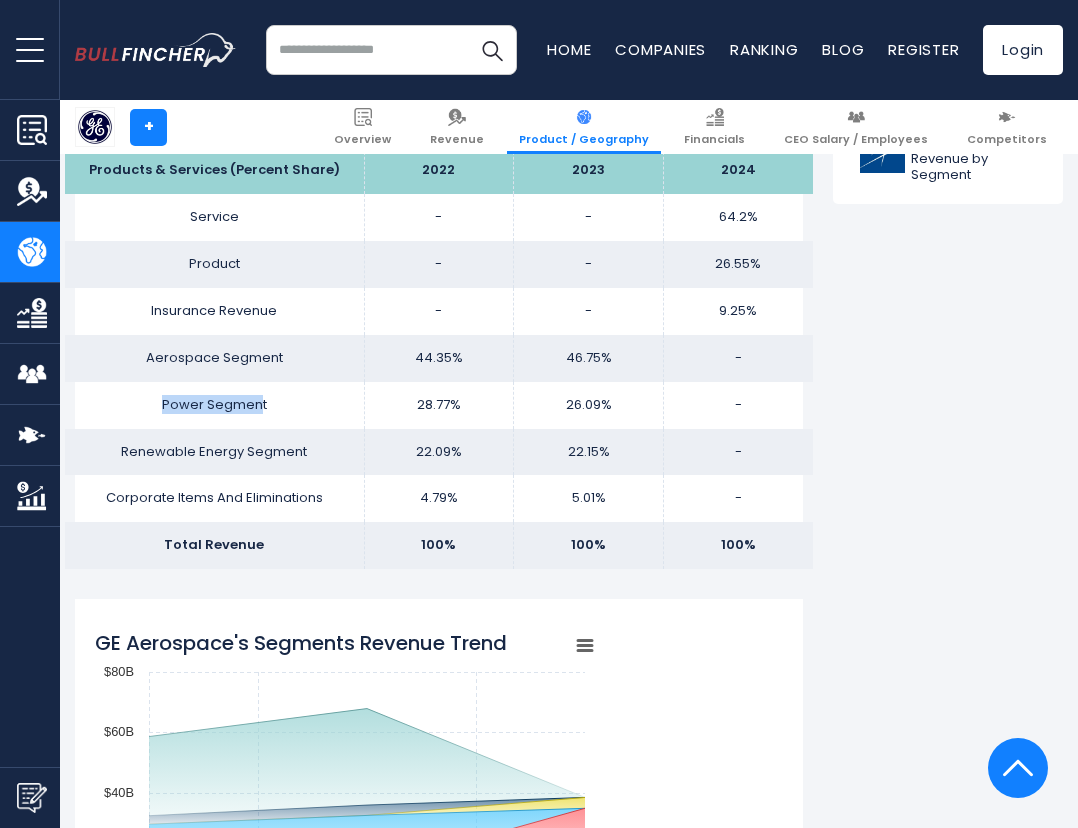 drag, startPoint x: 170, startPoint y: 400, endPoint x: 258, endPoint y: 400, distance: 88 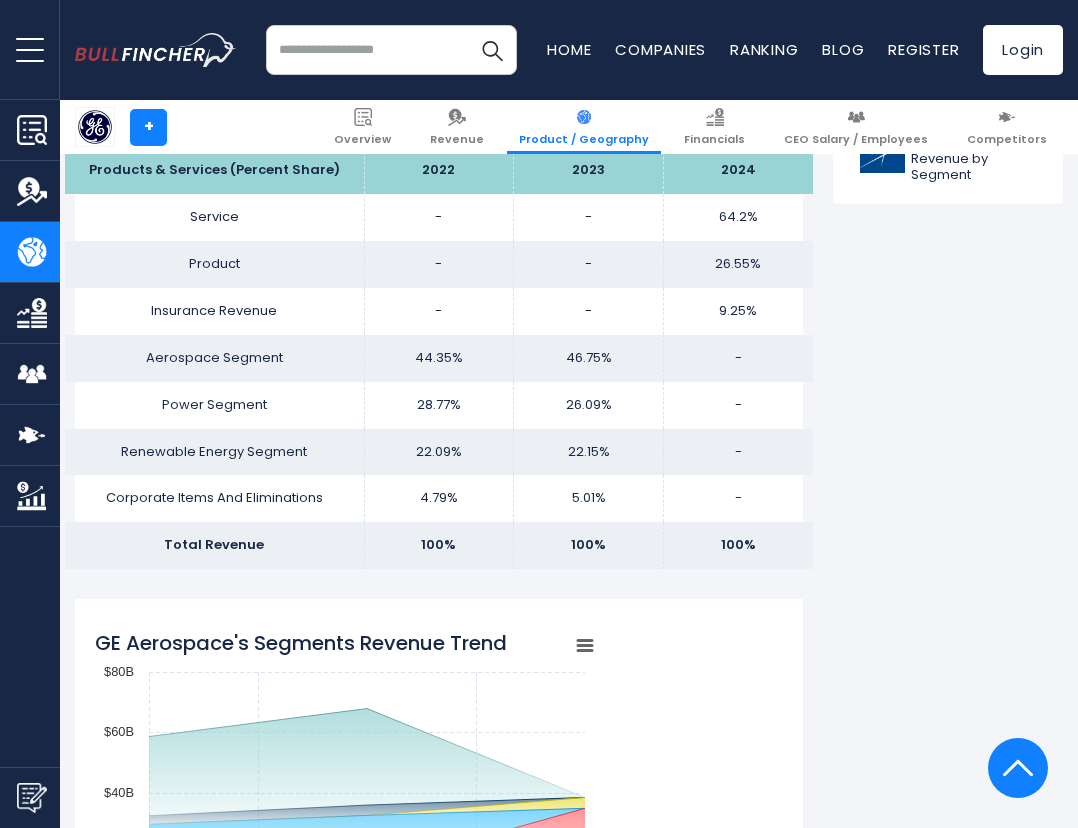 drag, startPoint x: 258, startPoint y: 400, endPoint x: 112, endPoint y: 345, distance: 156.01602 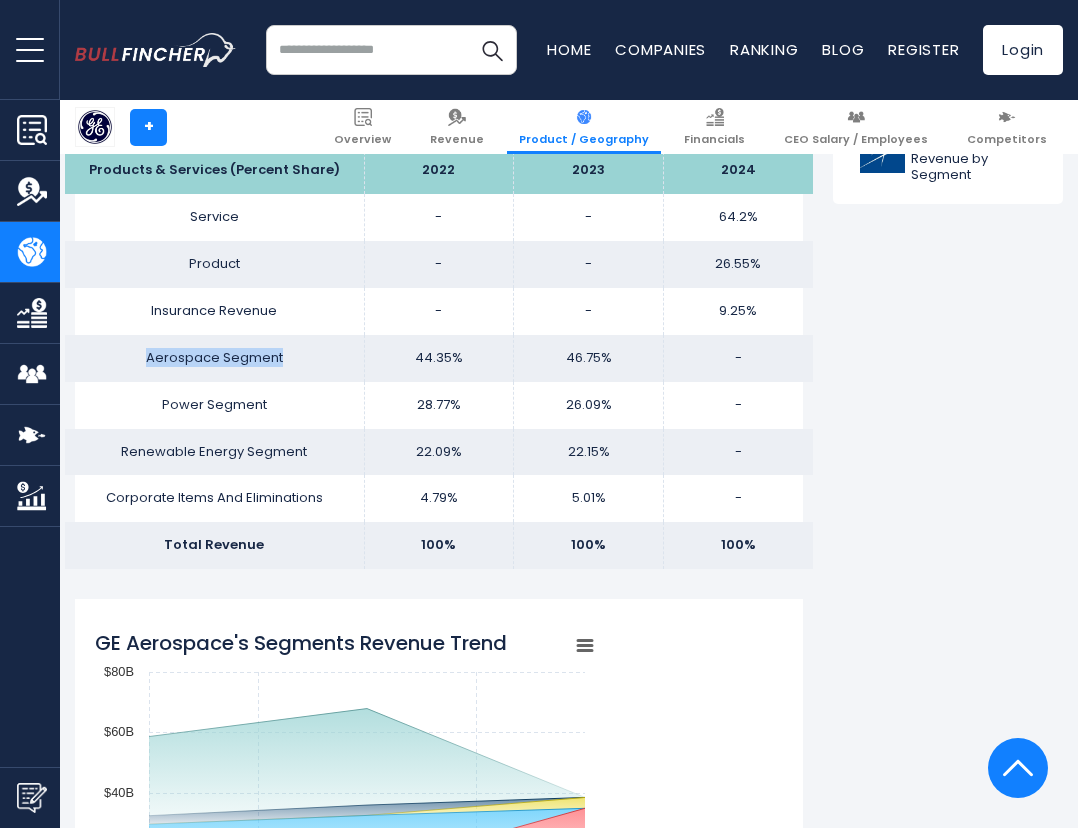 drag, startPoint x: 266, startPoint y: 353, endPoint x: 300, endPoint y: 354, distance: 34.0147 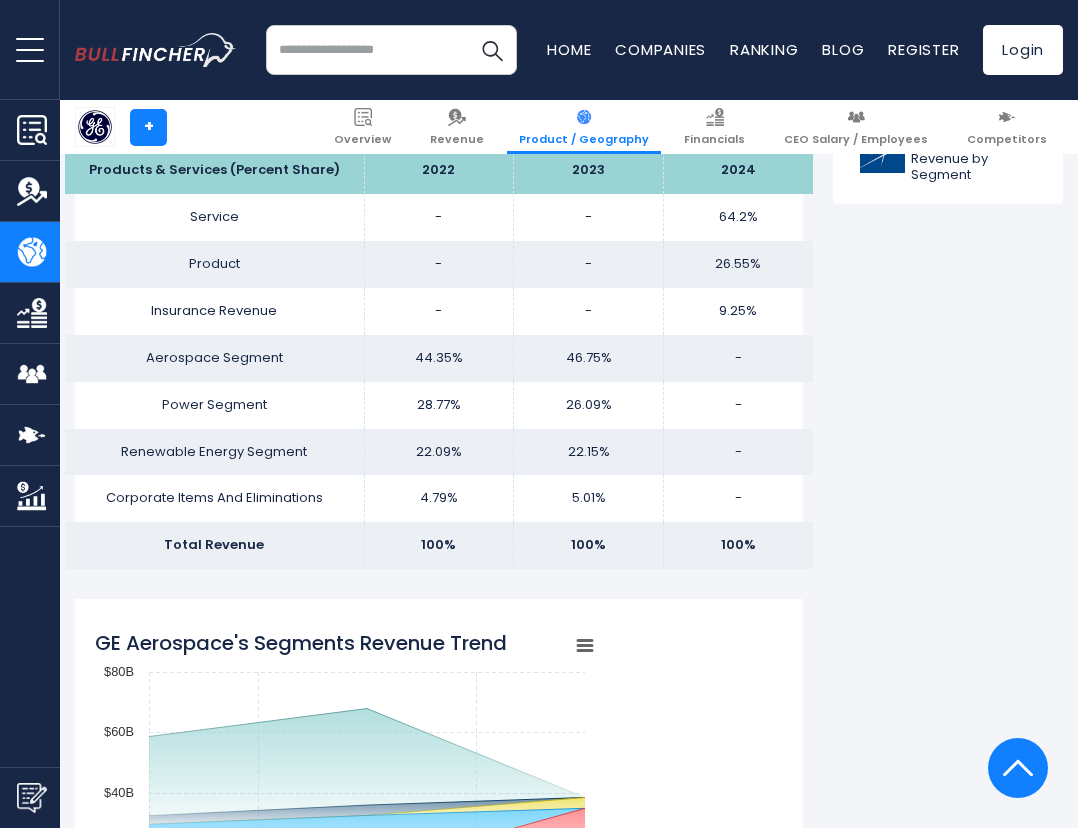 drag, startPoint x: 300, startPoint y: 354, endPoint x: 175, endPoint y: 311, distance: 132.18925 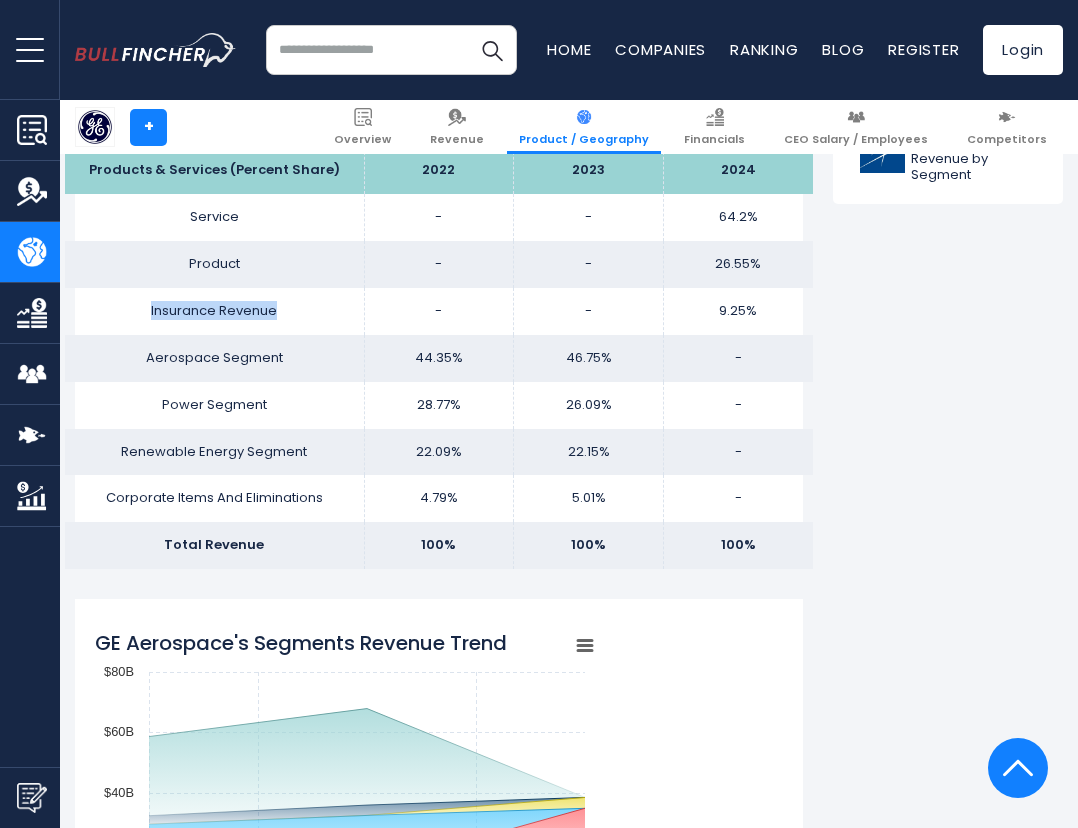 drag, startPoint x: 183, startPoint y: 310, endPoint x: 287, endPoint y: 314, distance: 104.0769 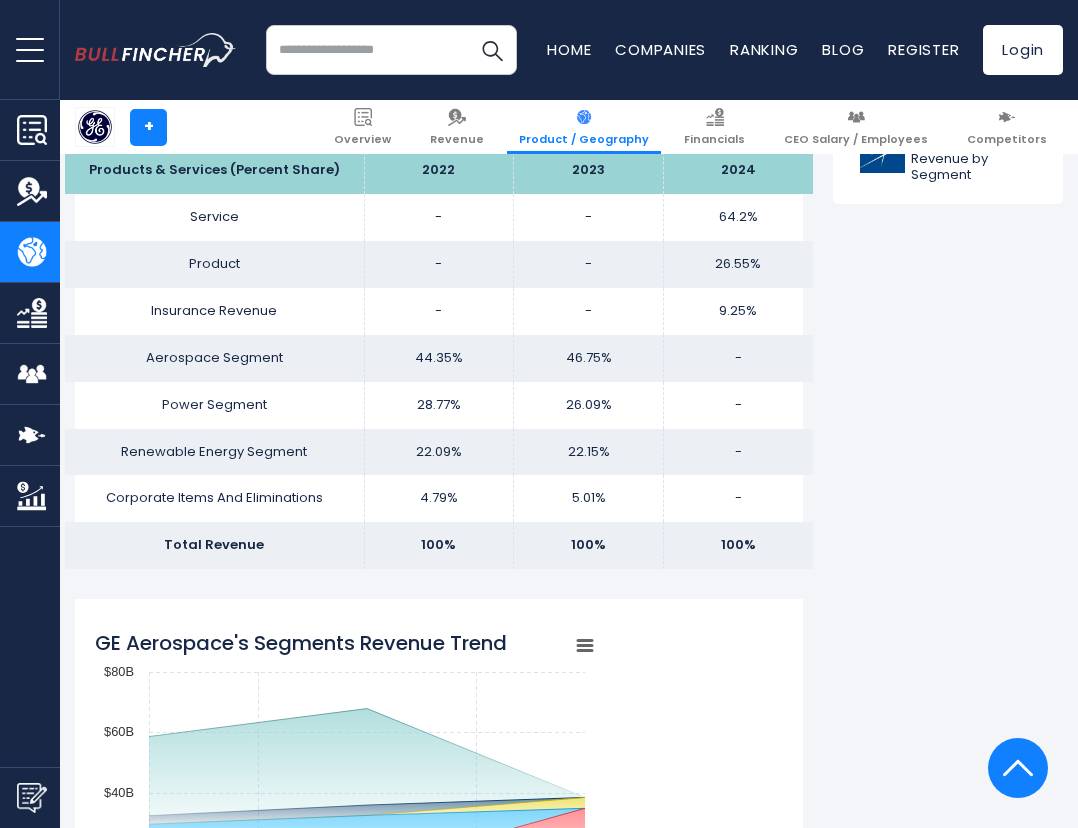 drag, startPoint x: 287, startPoint y: 314, endPoint x: 186, endPoint y: 278, distance: 107.22407 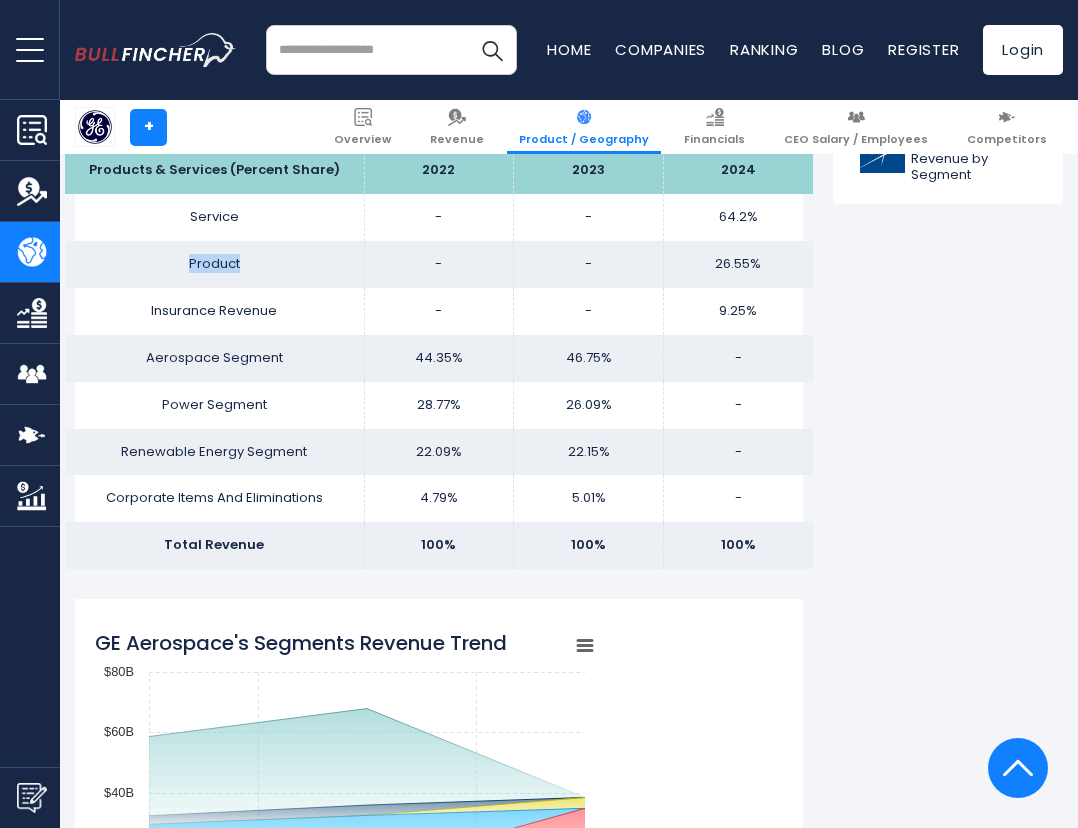 click on "Product" at bounding box center (214, 264) 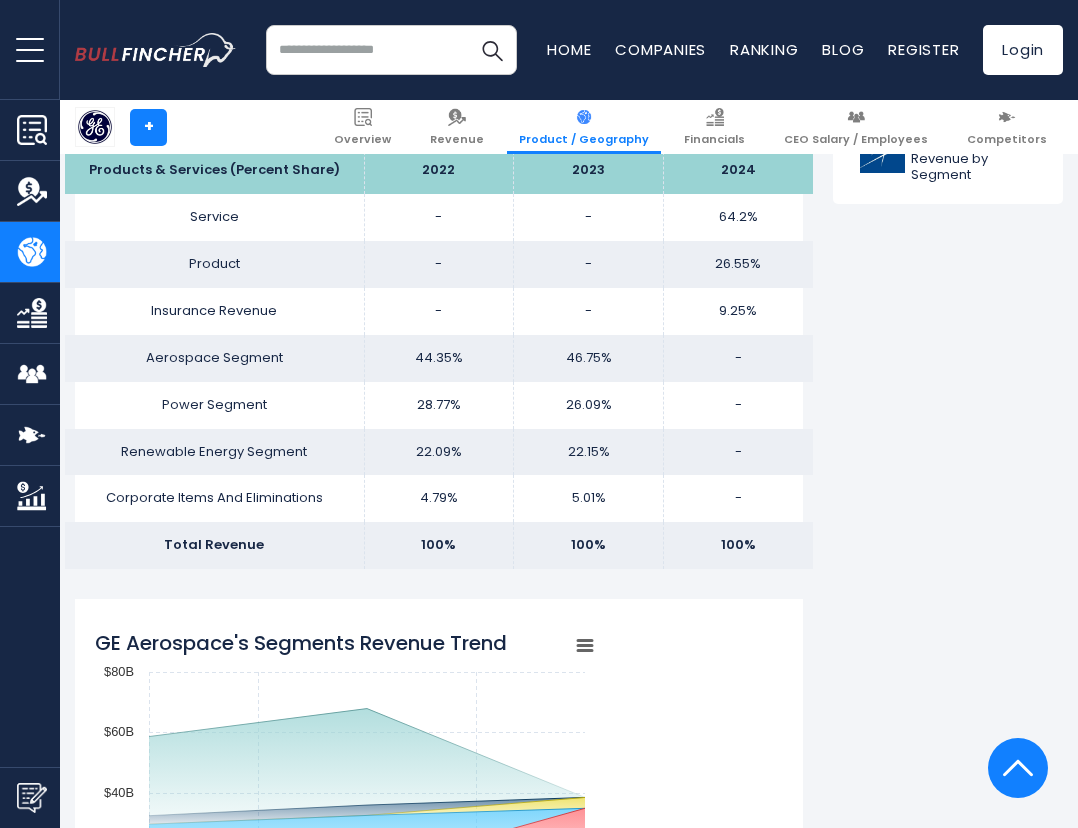 drag, startPoint x: 292, startPoint y: 260, endPoint x: 245, endPoint y: 205, distance: 72.34639 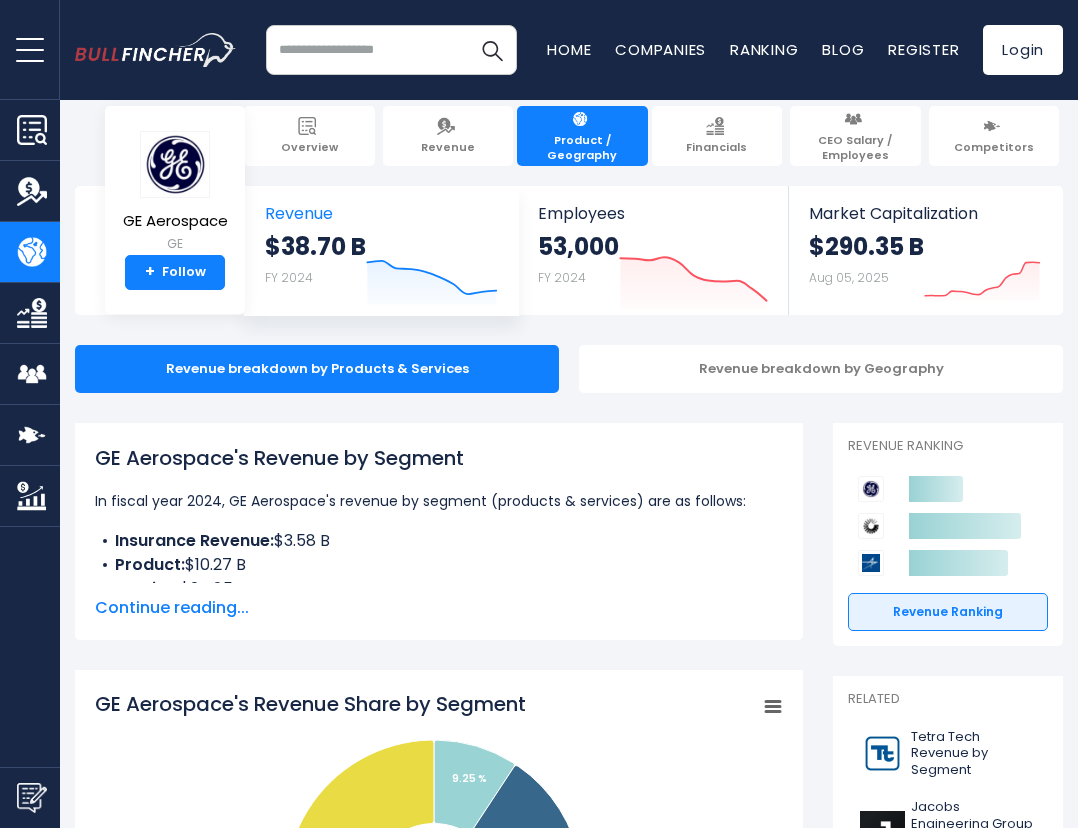 scroll, scrollTop: 0, scrollLeft: 0, axis: both 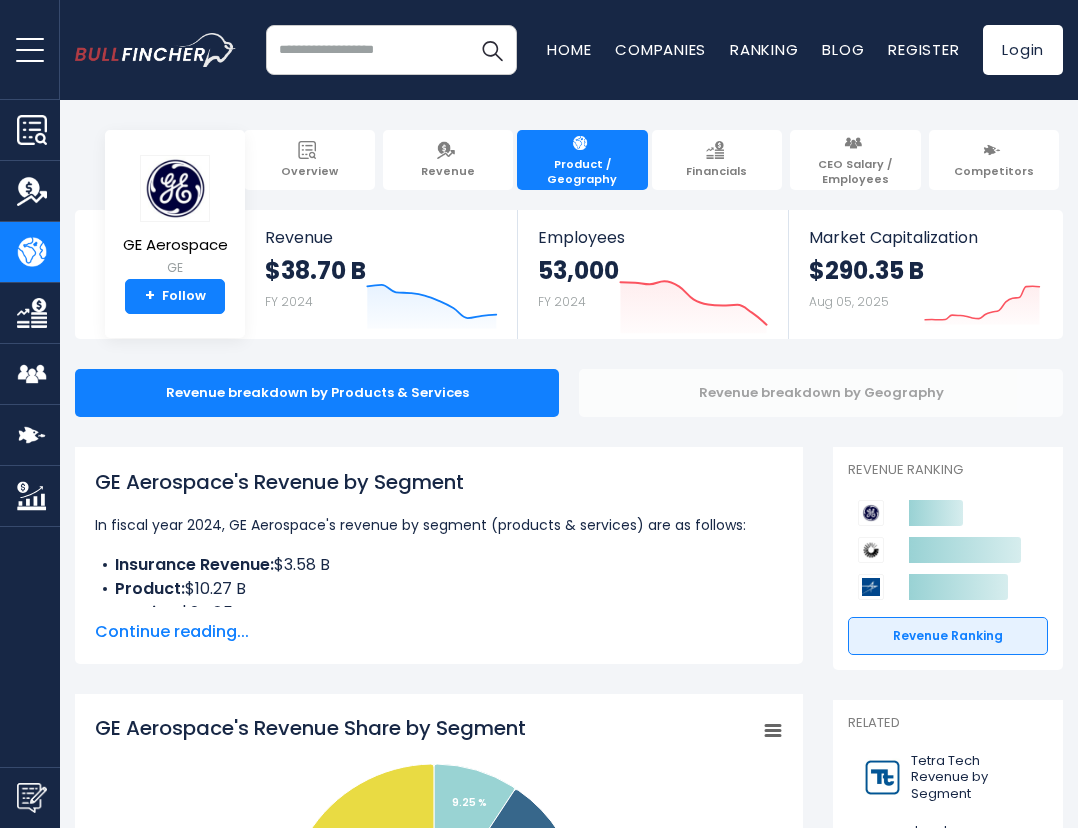 click on "Revenue breakdown by Geography" at bounding box center (821, 393) 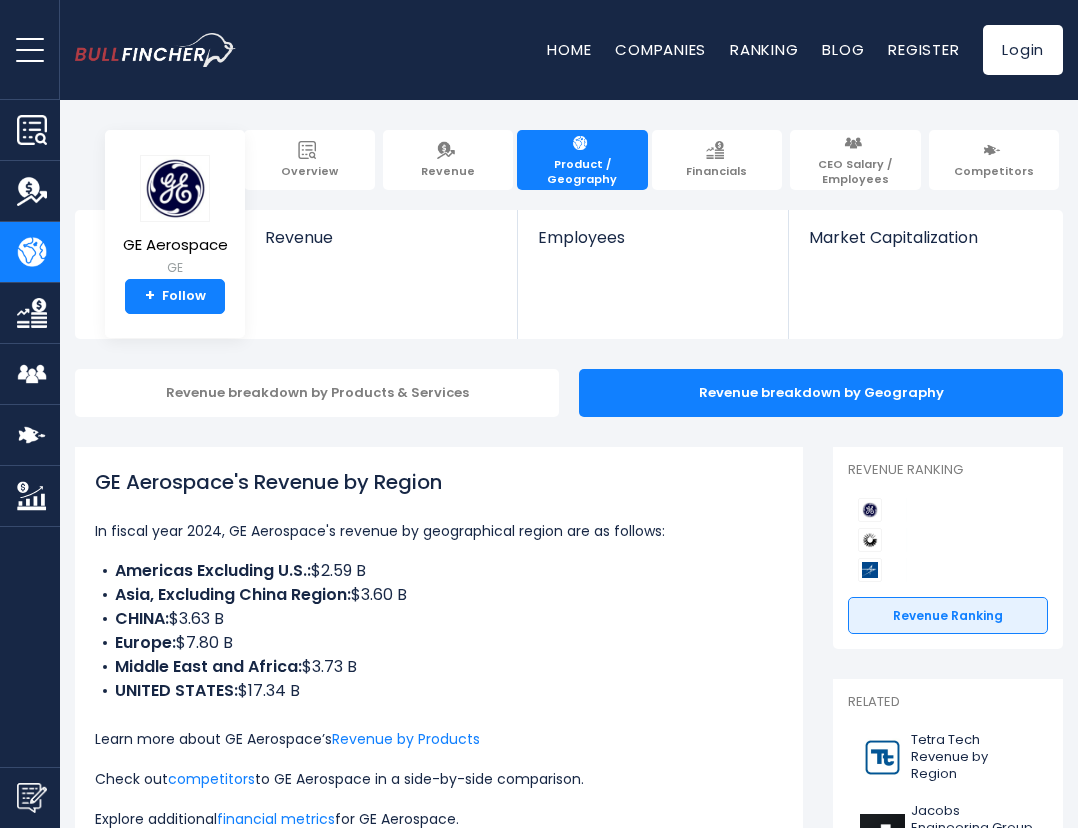 scroll, scrollTop: 0, scrollLeft: 0, axis: both 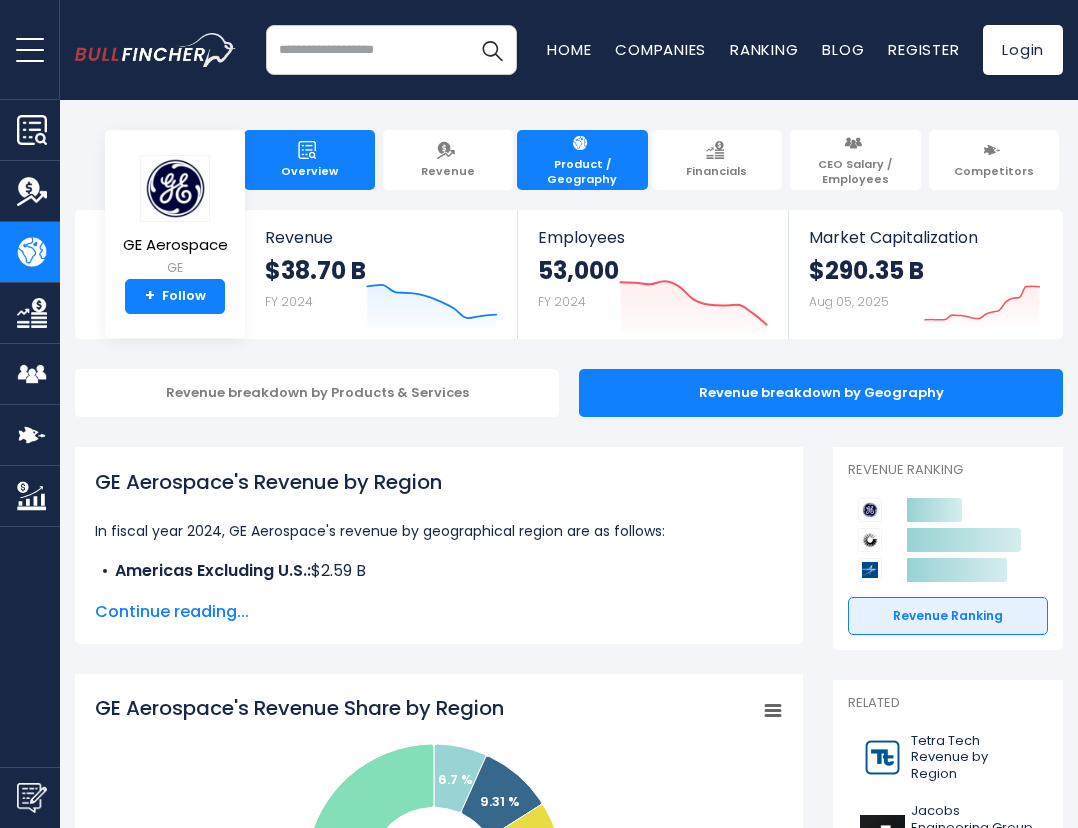 click on "Overview" at bounding box center [309, 160] 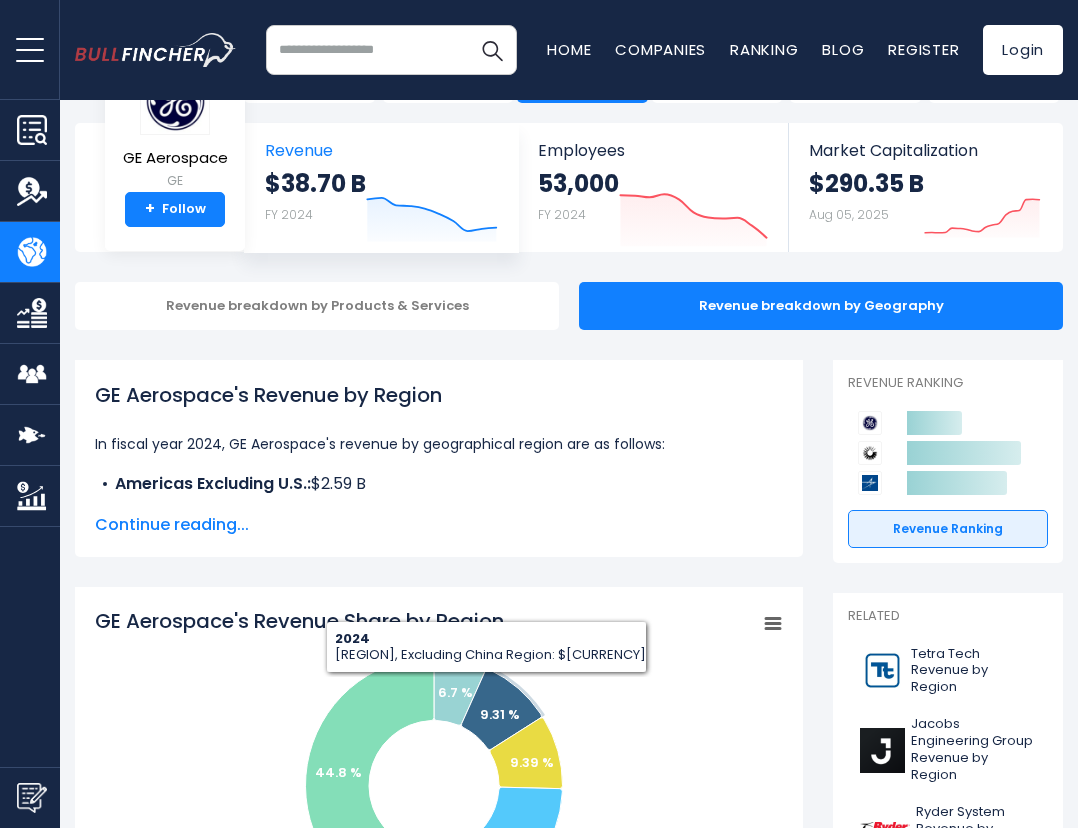 scroll, scrollTop: 0, scrollLeft: 0, axis: both 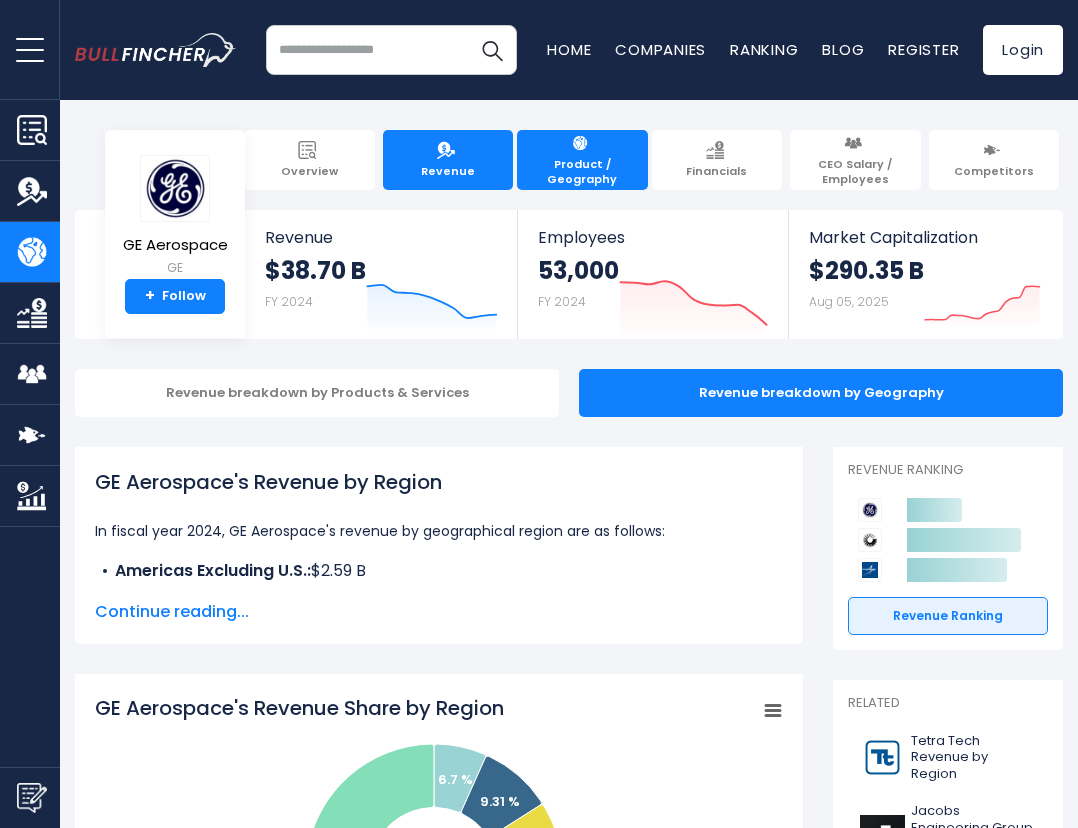 click on "Revenue" at bounding box center [448, 160] 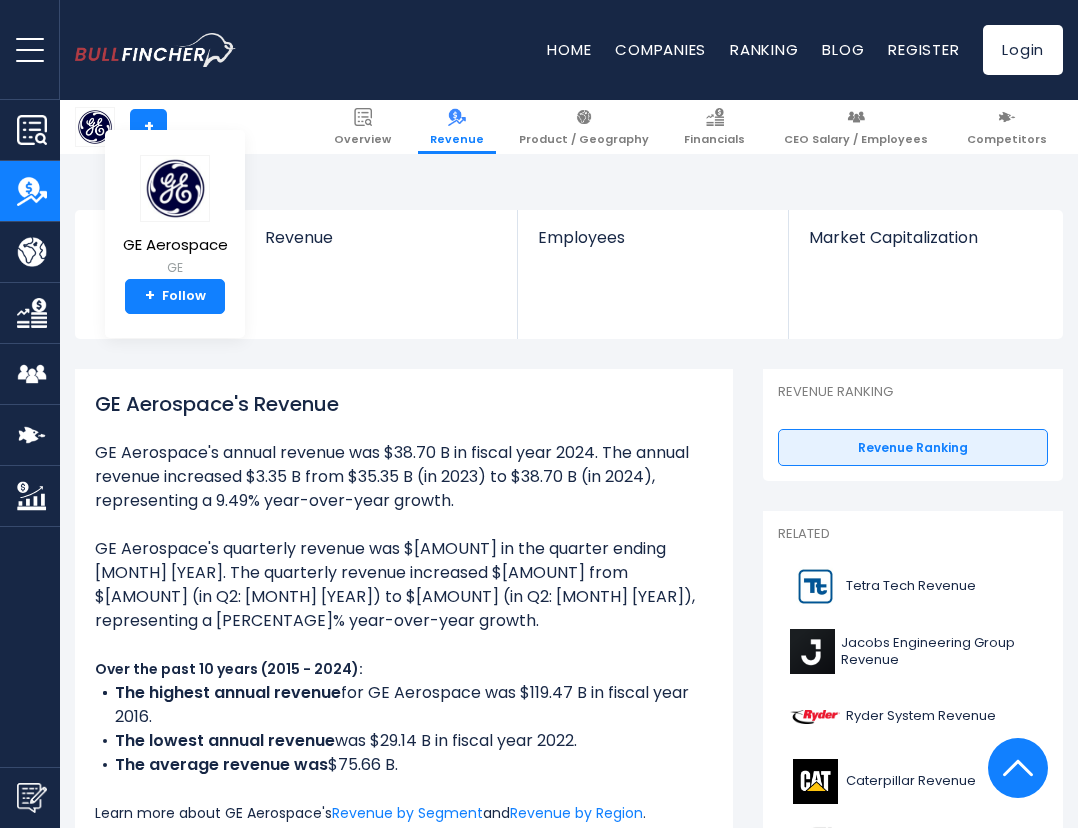 scroll, scrollTop: 1800, scrollLeft: 0, axis: vertical 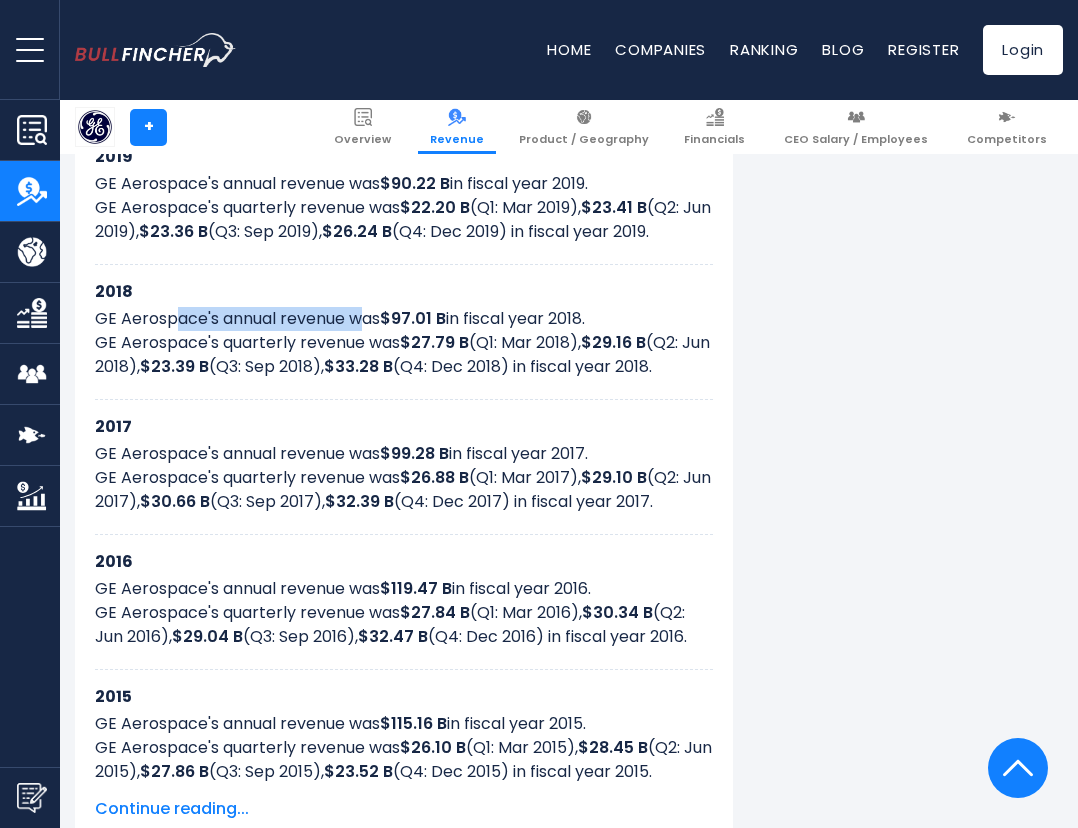 drag, startPoint x: 178, startPoint y: 284, endPoint x: 363, endPoint y: 294, distance: 185.27008 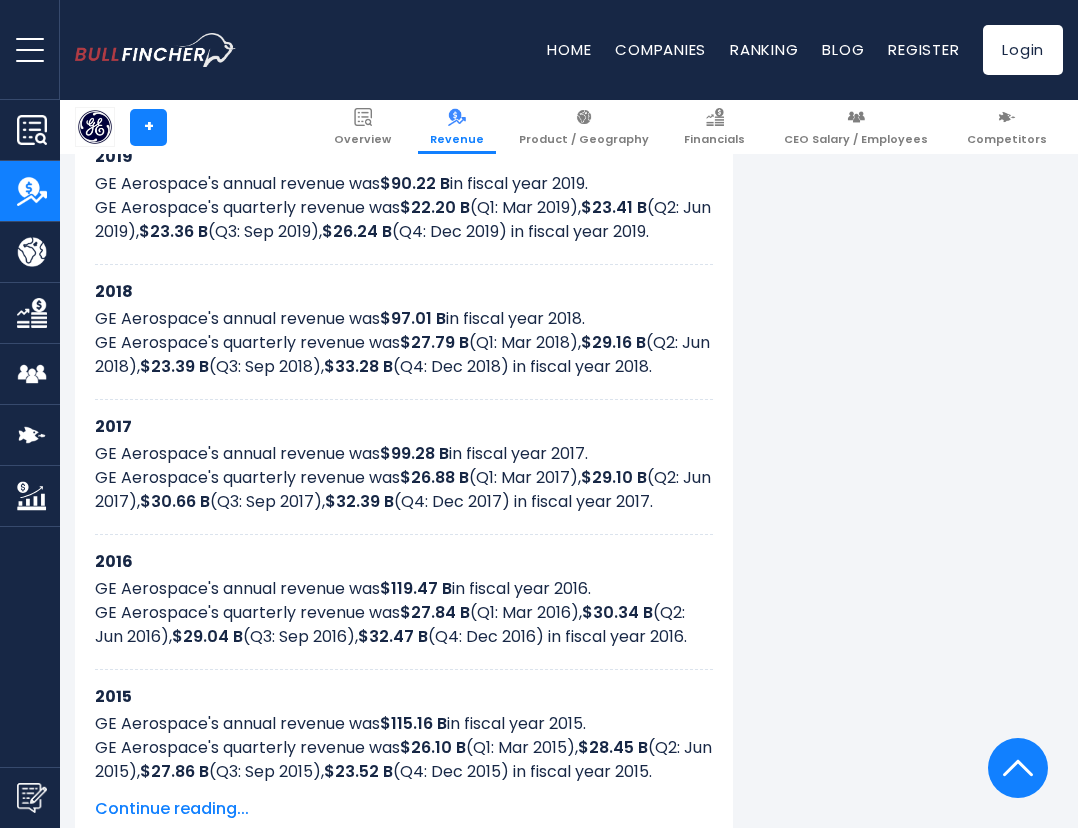 drag, startPoint x: 363, startPoint y: 294, endPoint x: 389, endPoint y: 324, distance: 39.698868 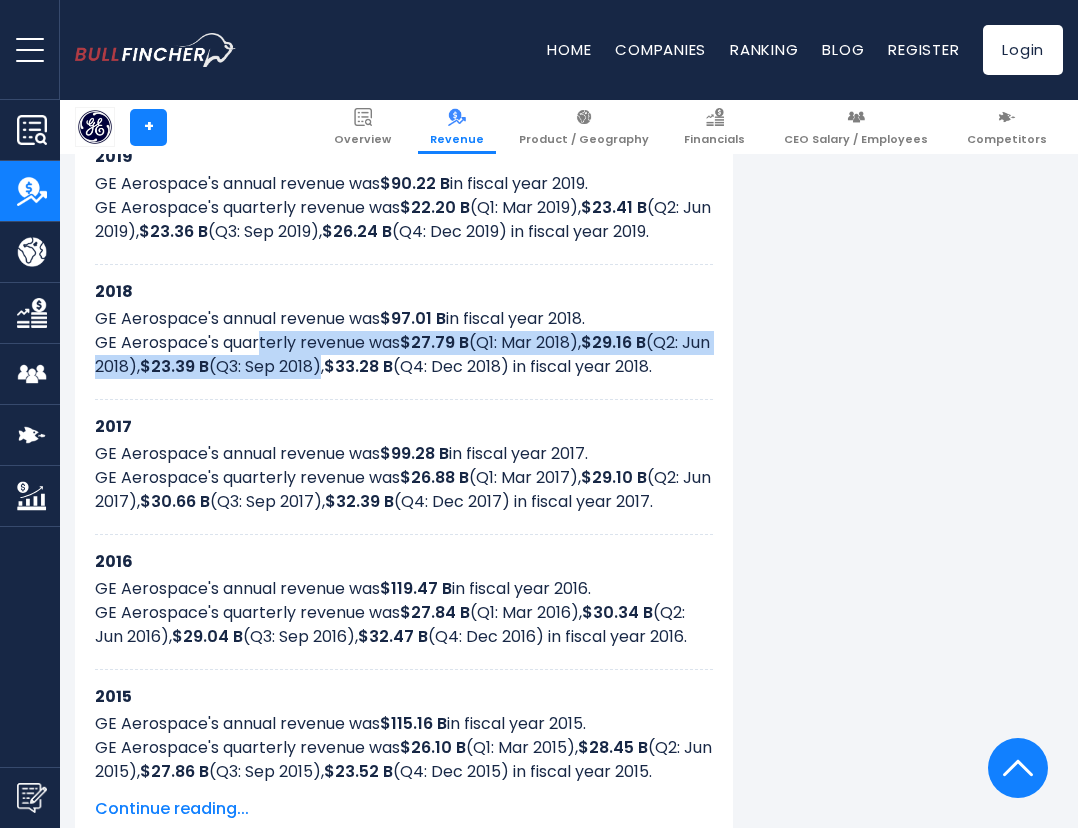 drag, startPoint x: 389, startPoint y: 324, endPoint x: 374, endPoint y: 326, distance: 15.132746 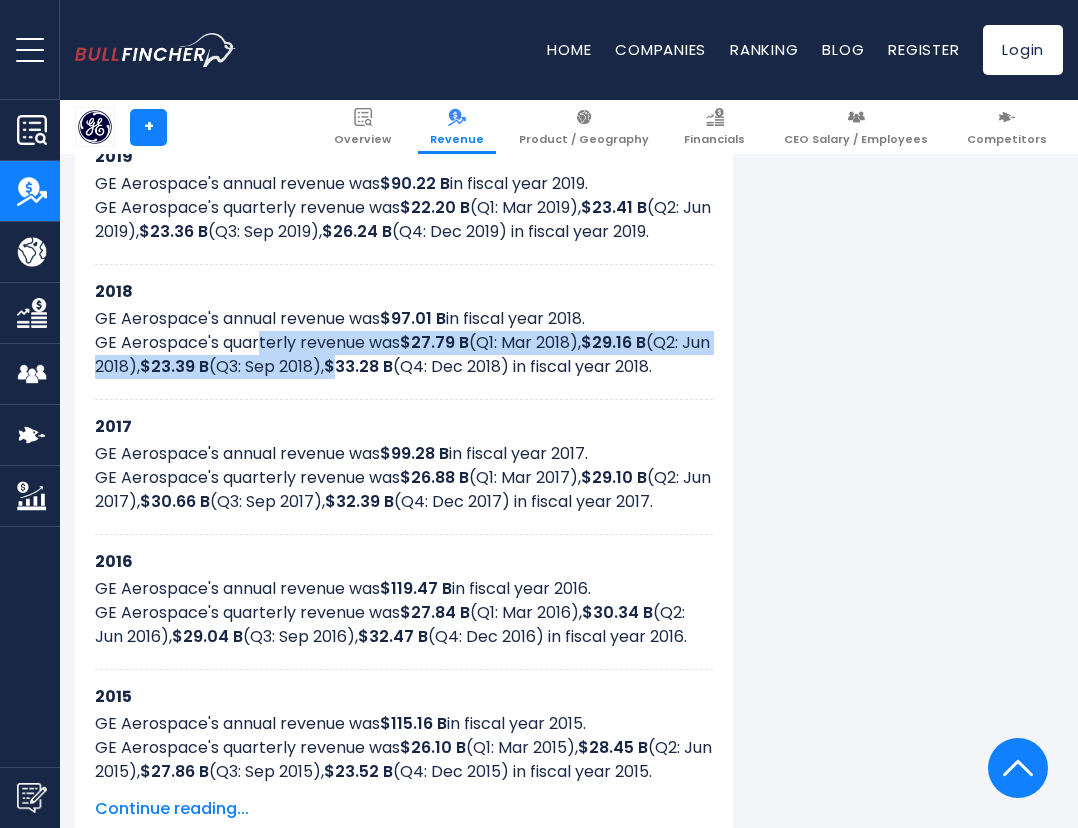 drag, startPoint x: 374, startPoint y: 326, endPoint x: 346, endPoint y: 366, distance: 48.82622 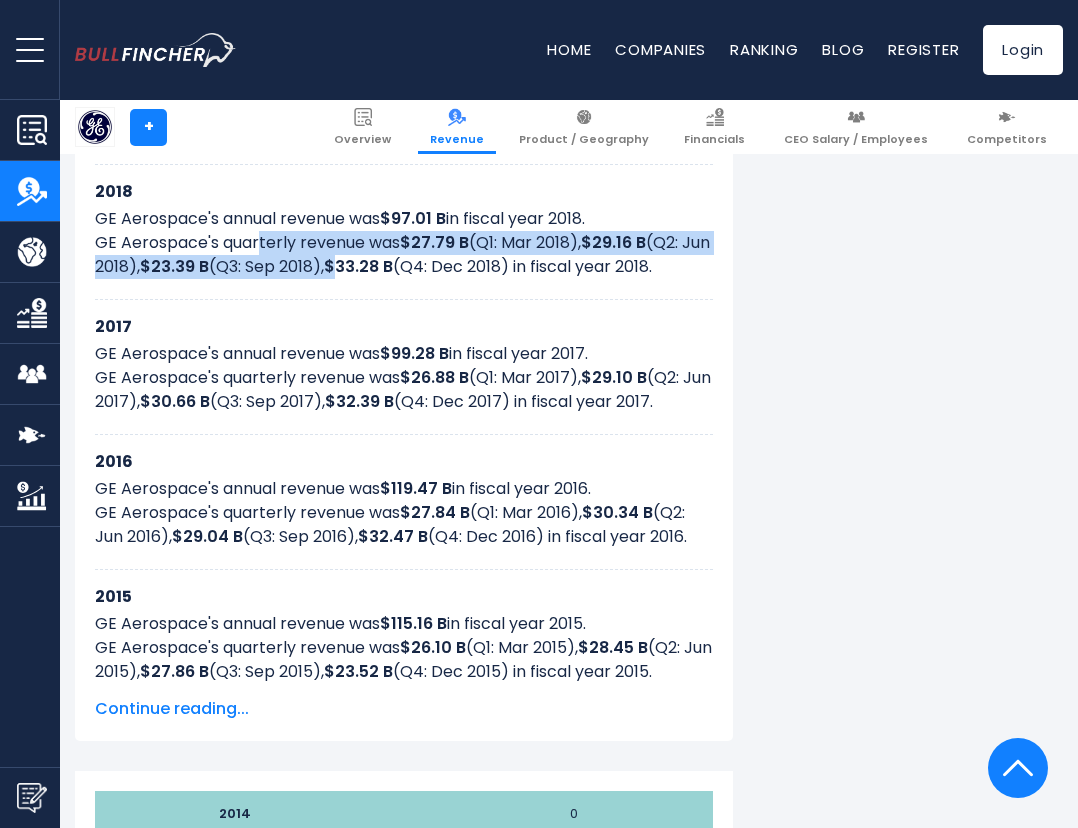 scroll, scrollTop: 1300, scrollLeft: 0, axis: vertical 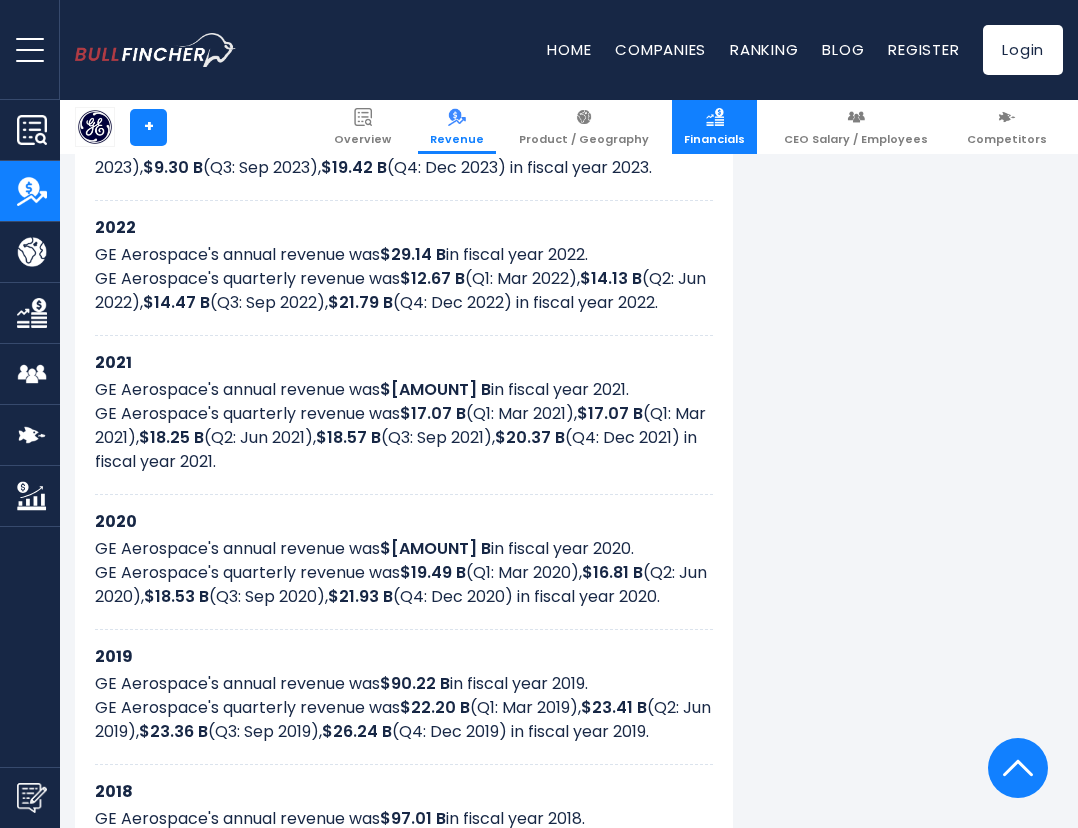 click on "Financials" at bounding box center [714, 139] 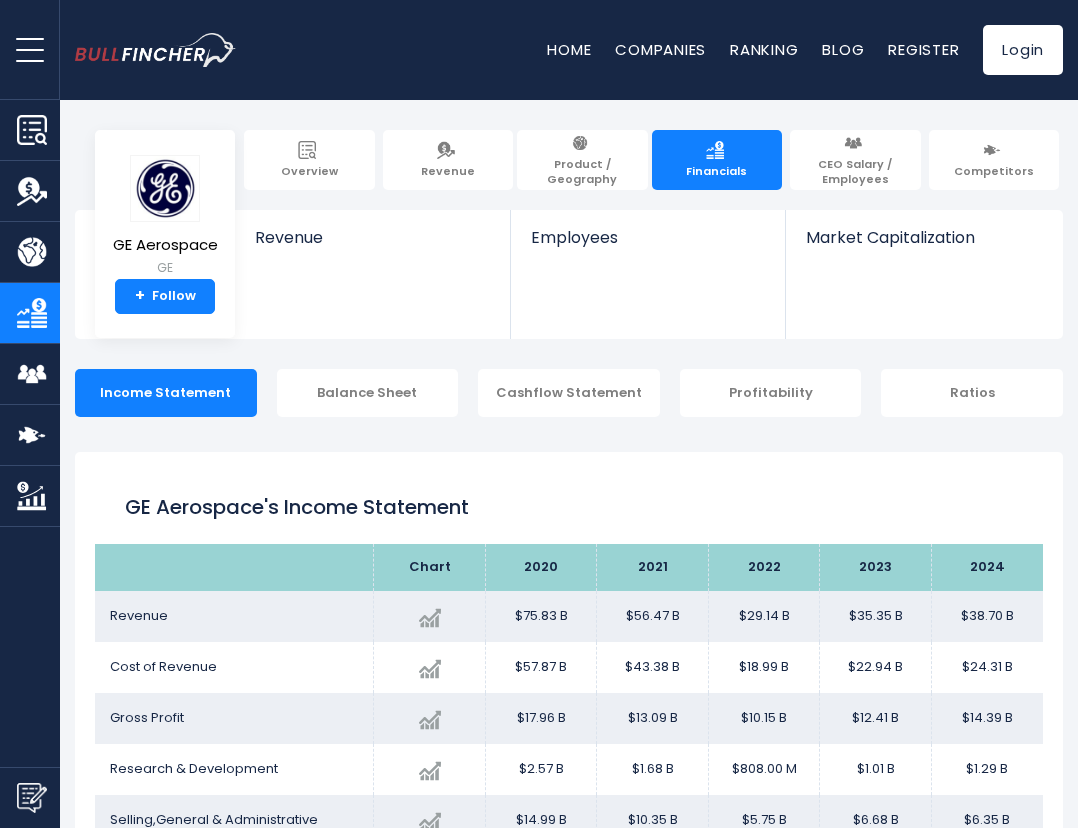 scroll, scrollTop: 0, scrollLeft: 0, axis: both 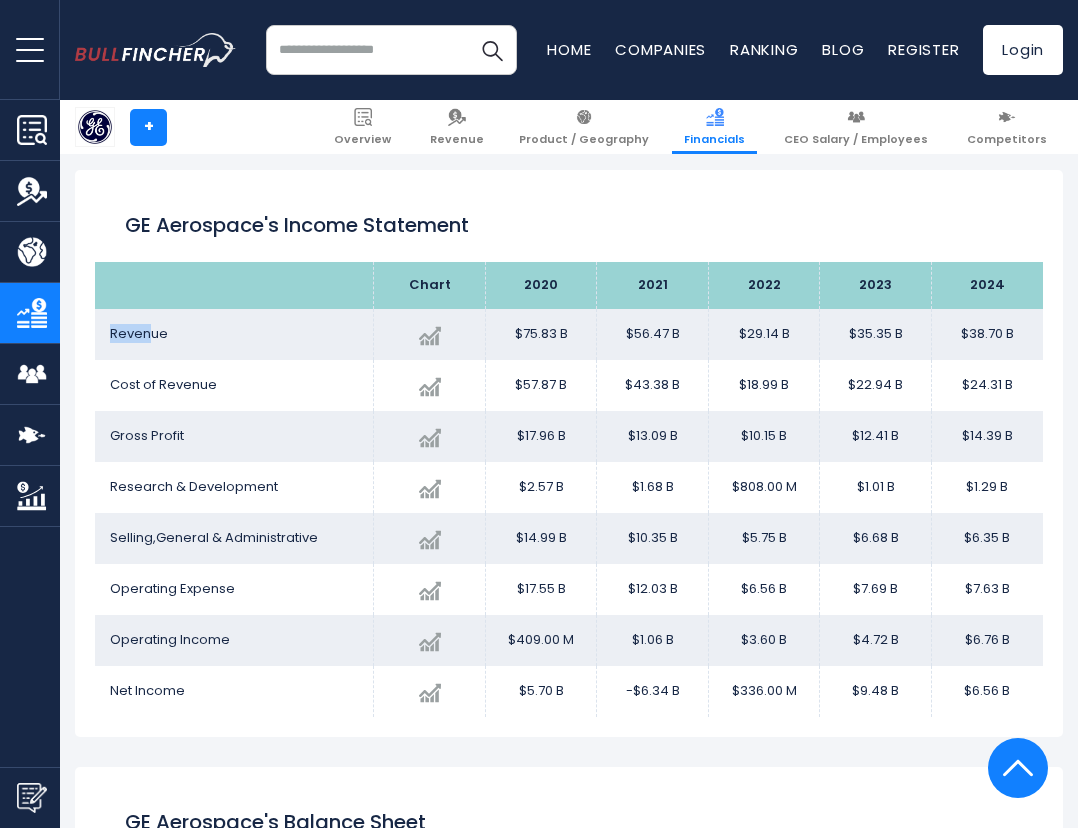 drag, startPoint x: 100, startPoint y: 330, endPoint x: 146, endPoint y: 333, distance: 46.09772 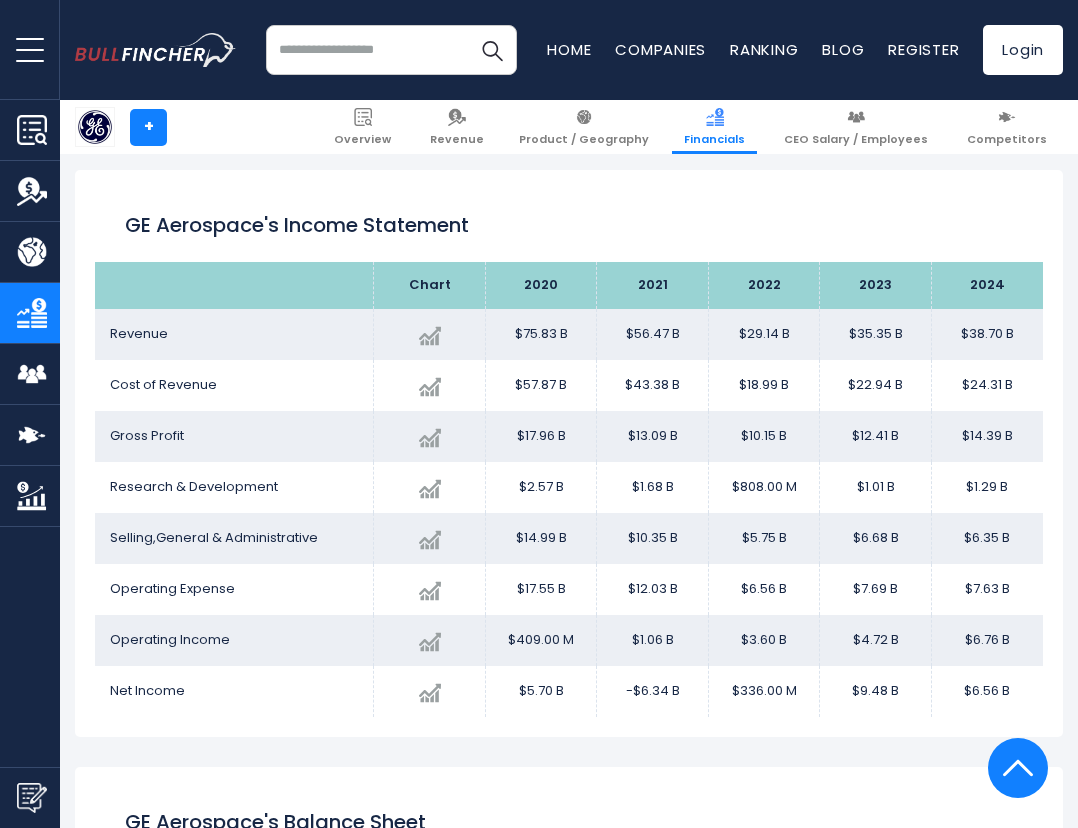 drag, startPoint x: 146, startPoint y: 333, endPoint x: 135, endPoint y: 370, distance: 38.600517 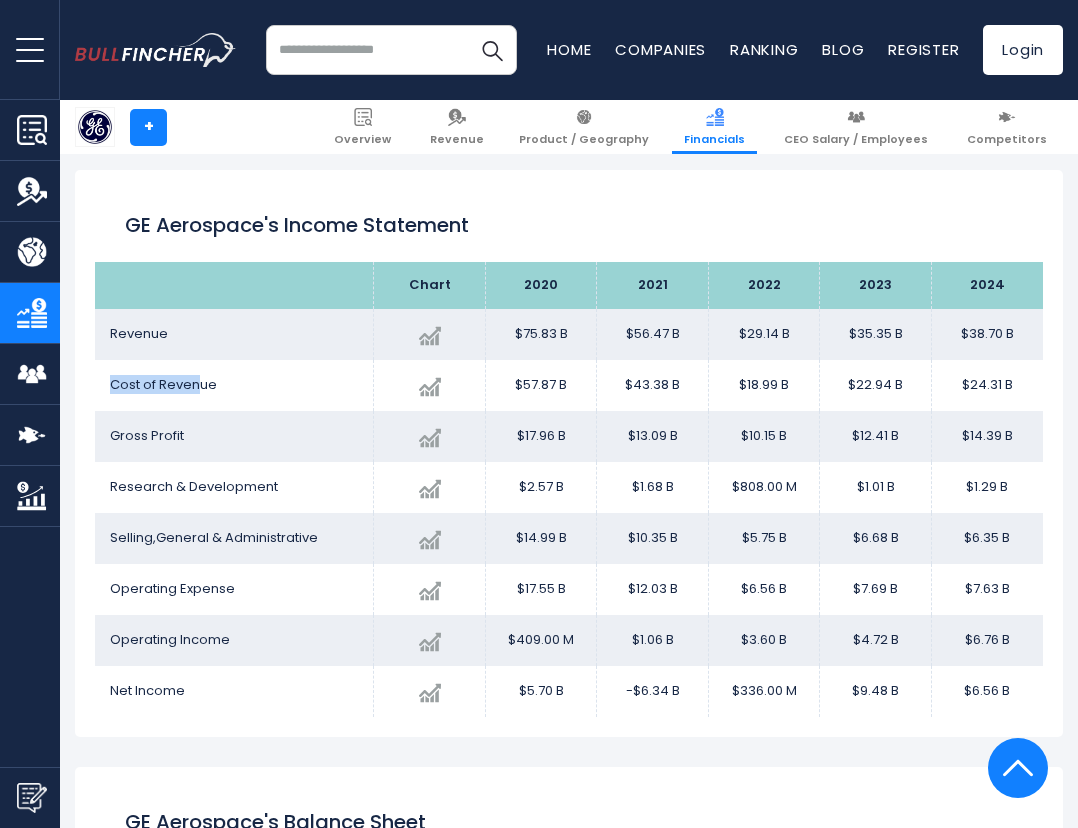 drag, startPoint x: 135, startPoint y: 370, endPoint x: 196, endPoint y: 385, distance: 62.817196 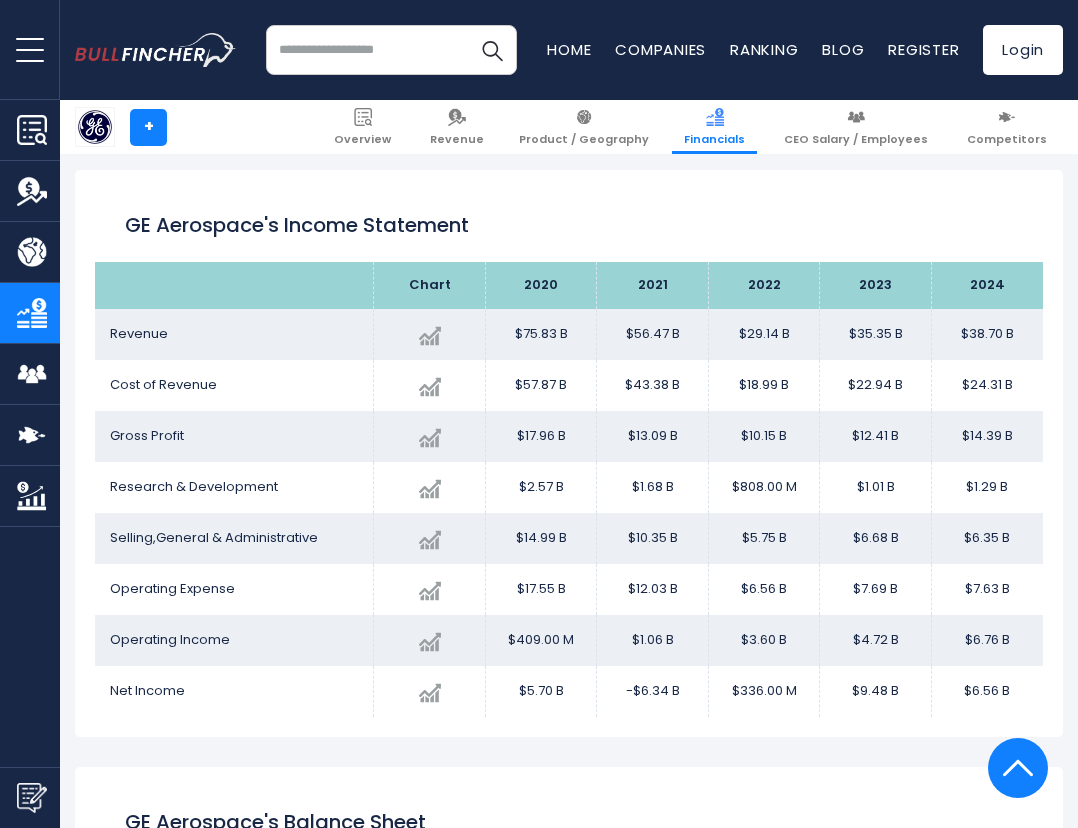 drag, startPoint x: 196, startPoint y: 385, endPoint x: 179, endPoint y: 424, distance: 42.544094 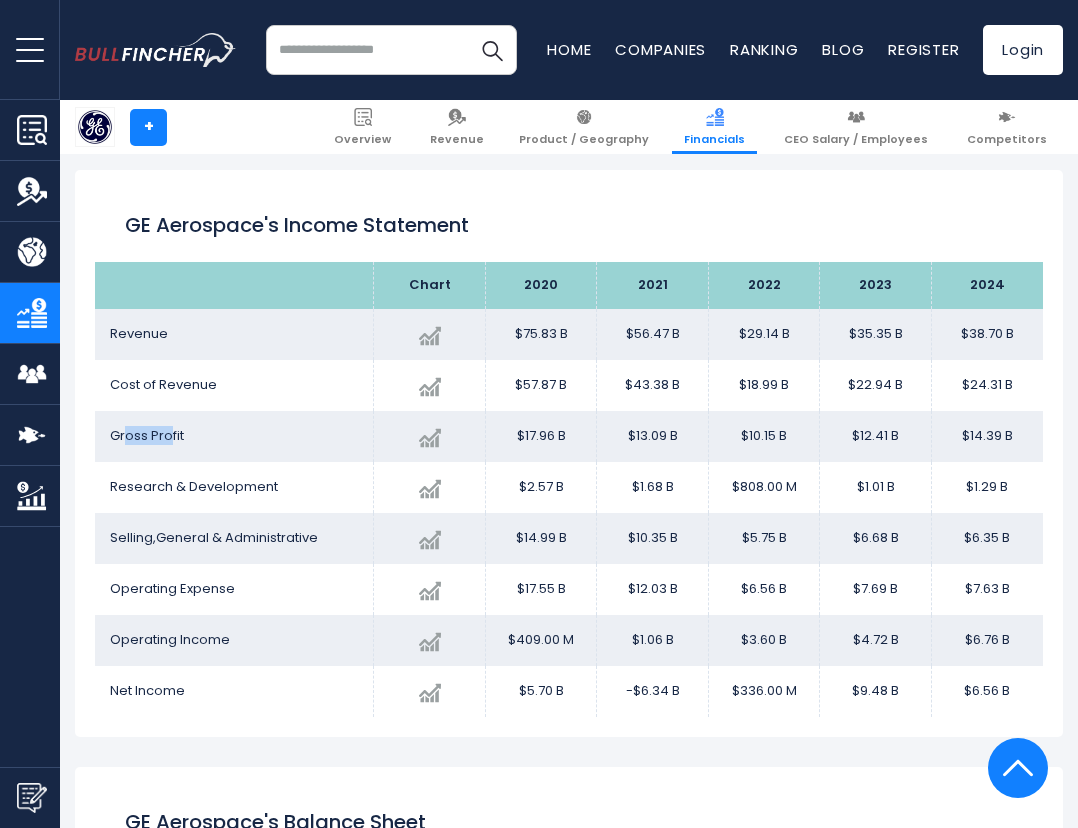 drag, startPoint x: 179, startPoint y: 424, endPoint x: 171, endPoint y: 436, distance: 14.422205 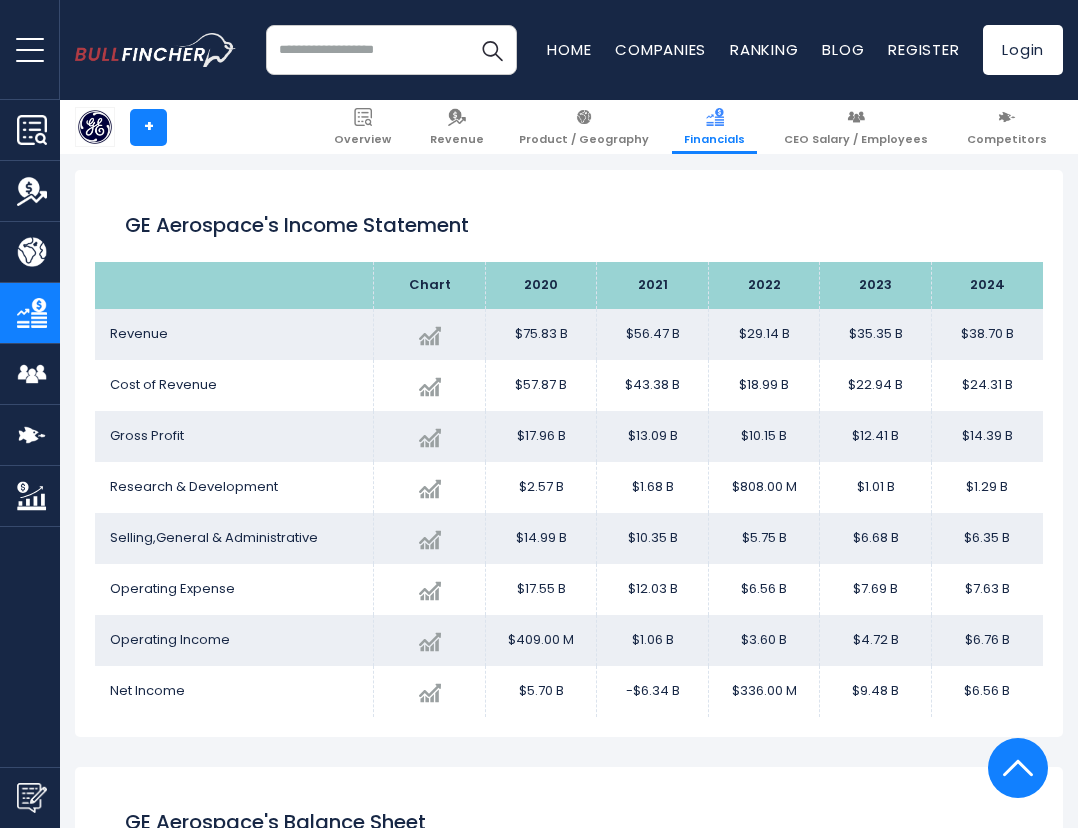 drag, startPoint x: 171, startPoint y: 436, endPoint x: 196, endPoint y: 475, distance: 46.32494 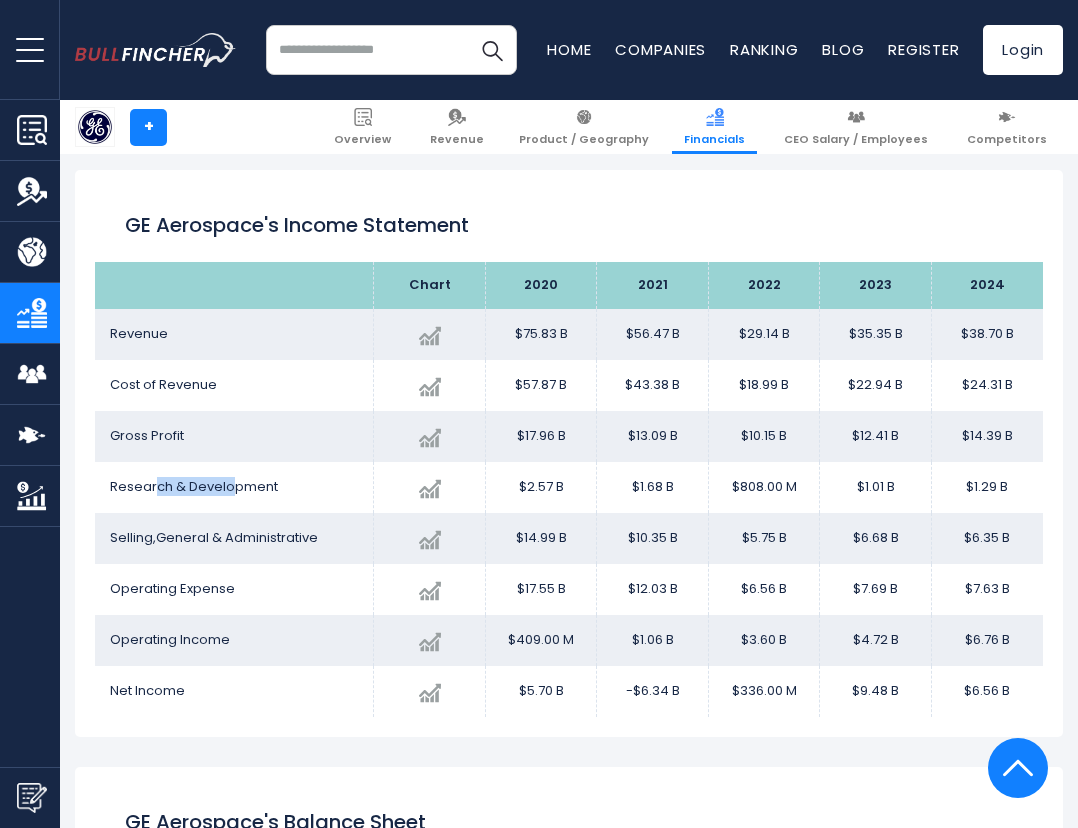 drag, startPoint x: 171, startPoint y: 486, endPoint x: 229, endPoint y: 494, distance: 58.549126 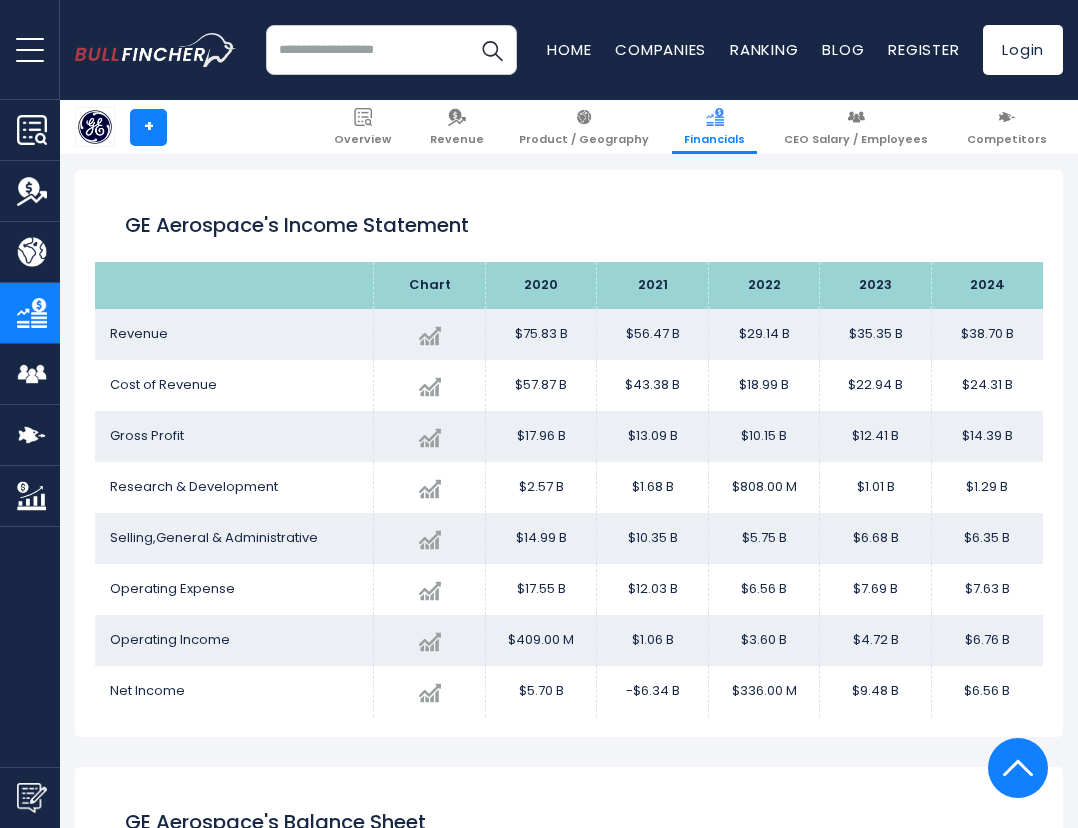 drag, startPoint x: 229, startPoint y: 494, endPoint x: 235, endPoint y: 525, distance: 31.575306 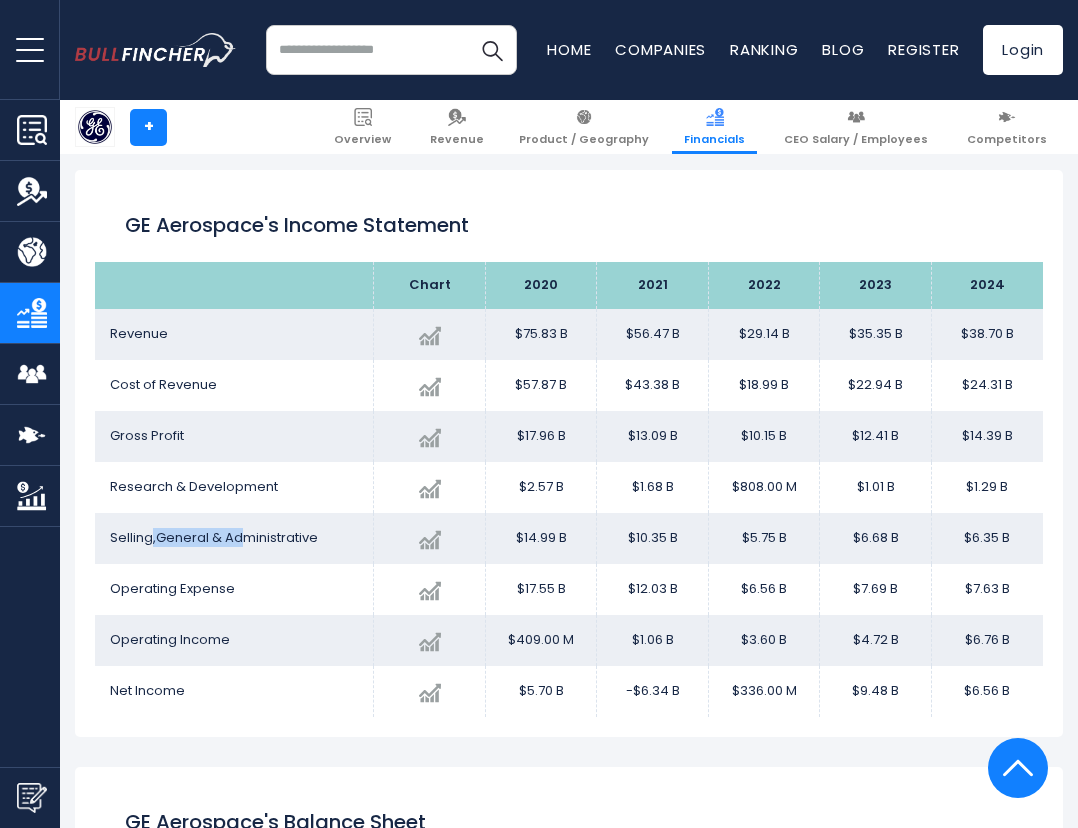 drag, startPoint x: 235, startPoint y: 525, endPoint x: 270, endPoint y: 547, distance: 41.340054 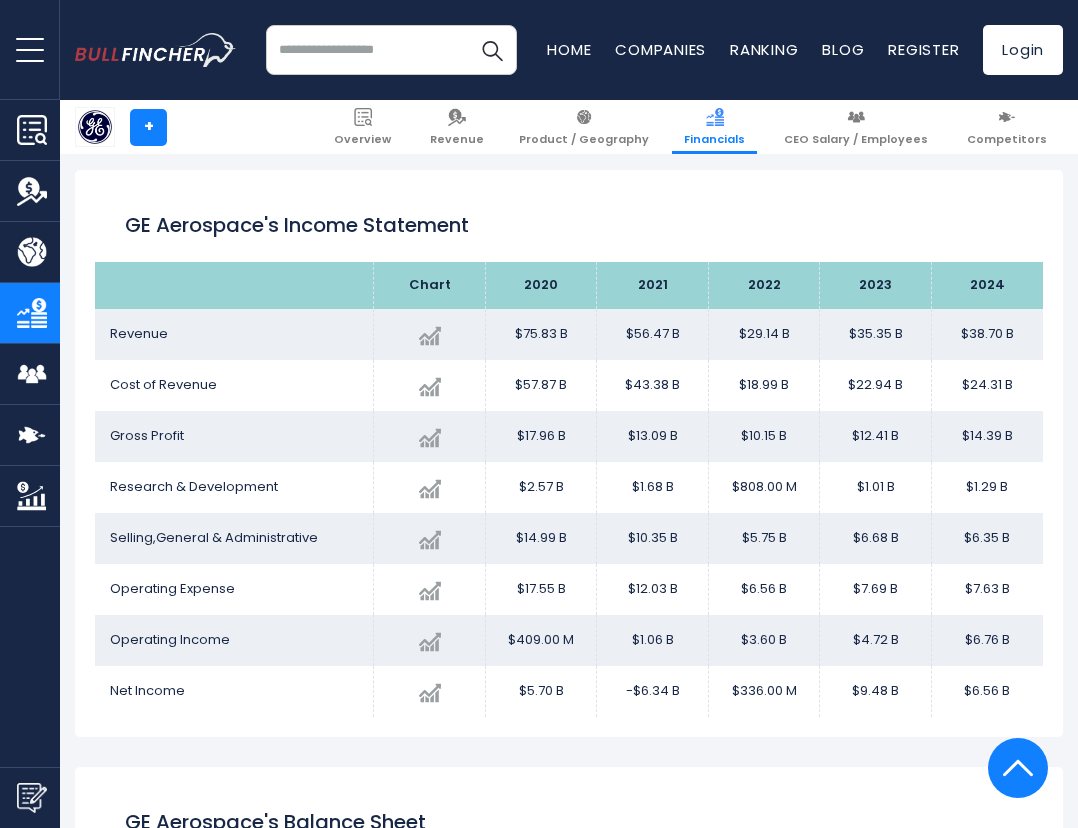 drag, startPoint x: 270, startPoint y: 547, endPoint x: 291, endPoint y: 573, distance: 33.42155 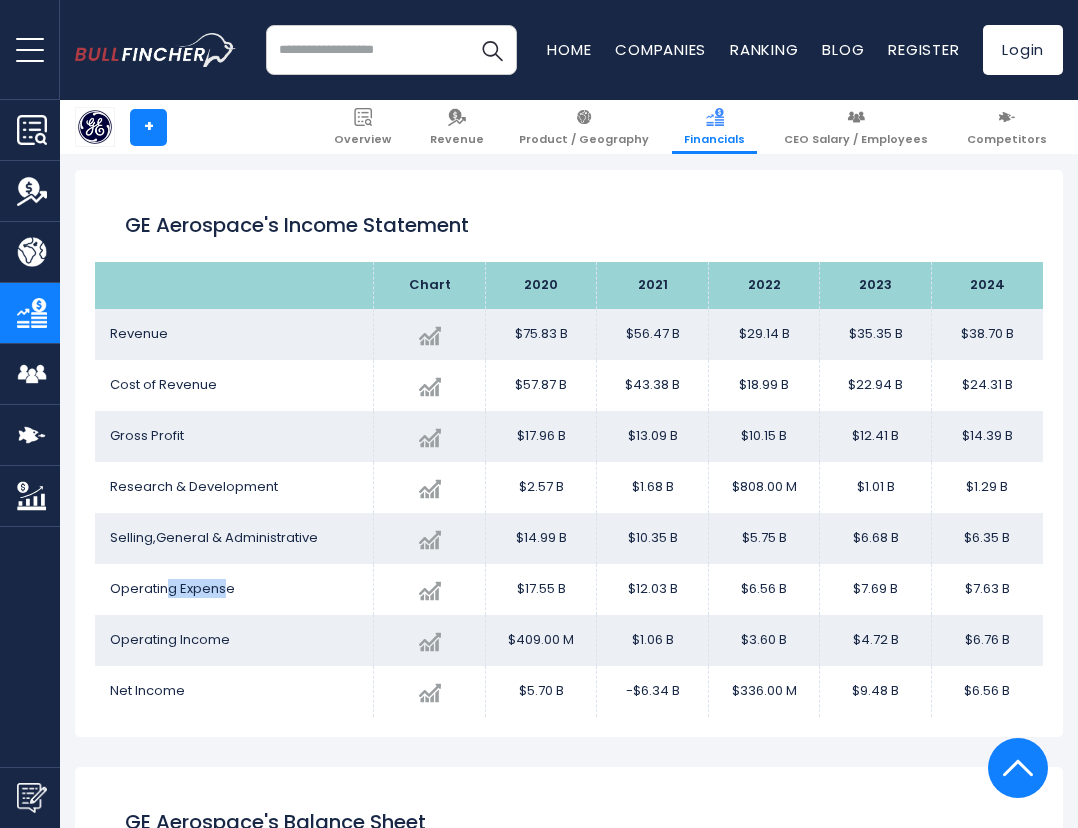 drag, startPoint x: 165, startPoint y: 582, endPoint x: 226, endPoint y: 584, distance: 61.03278 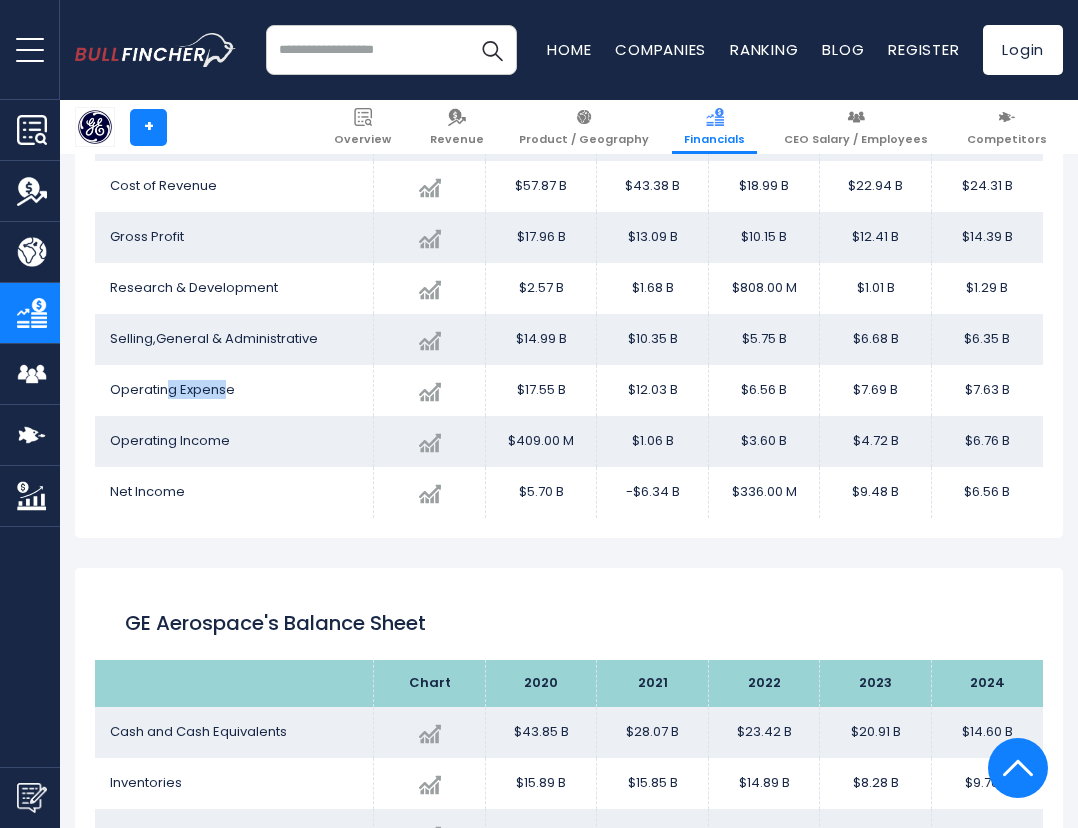 scroll, scrollTop: 1283, scrollLeft: 0, axis: vertical 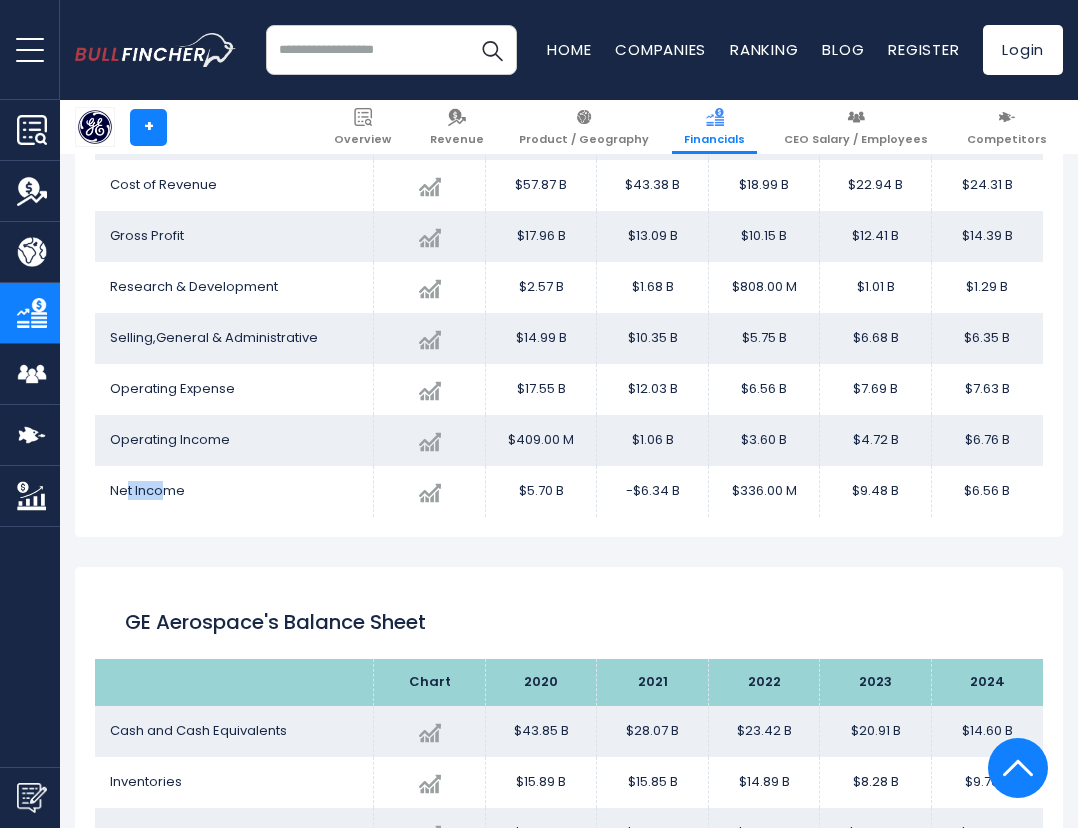 drag, startPoint x: 127, startPoint y: 490, endPoint x: 172, endPoint y: 494, distance: 45.17743 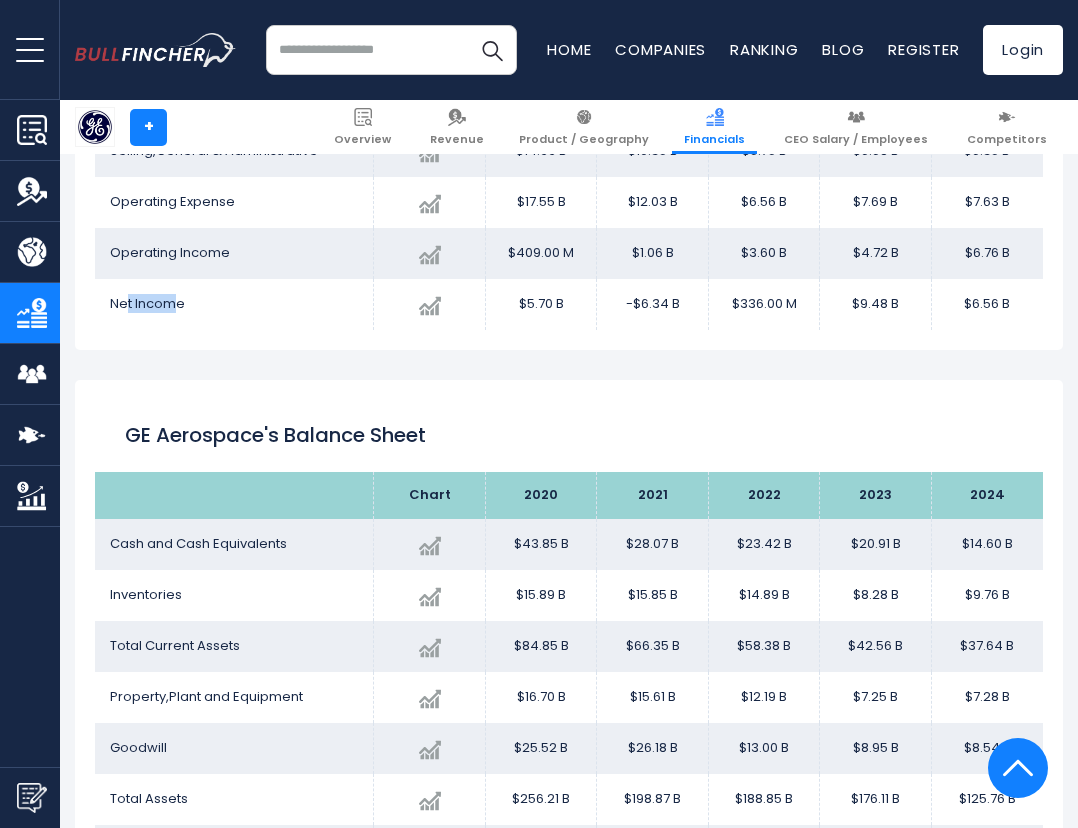 scroll, scrollTop: 1683, scrollLeft: 0, axis: vertical 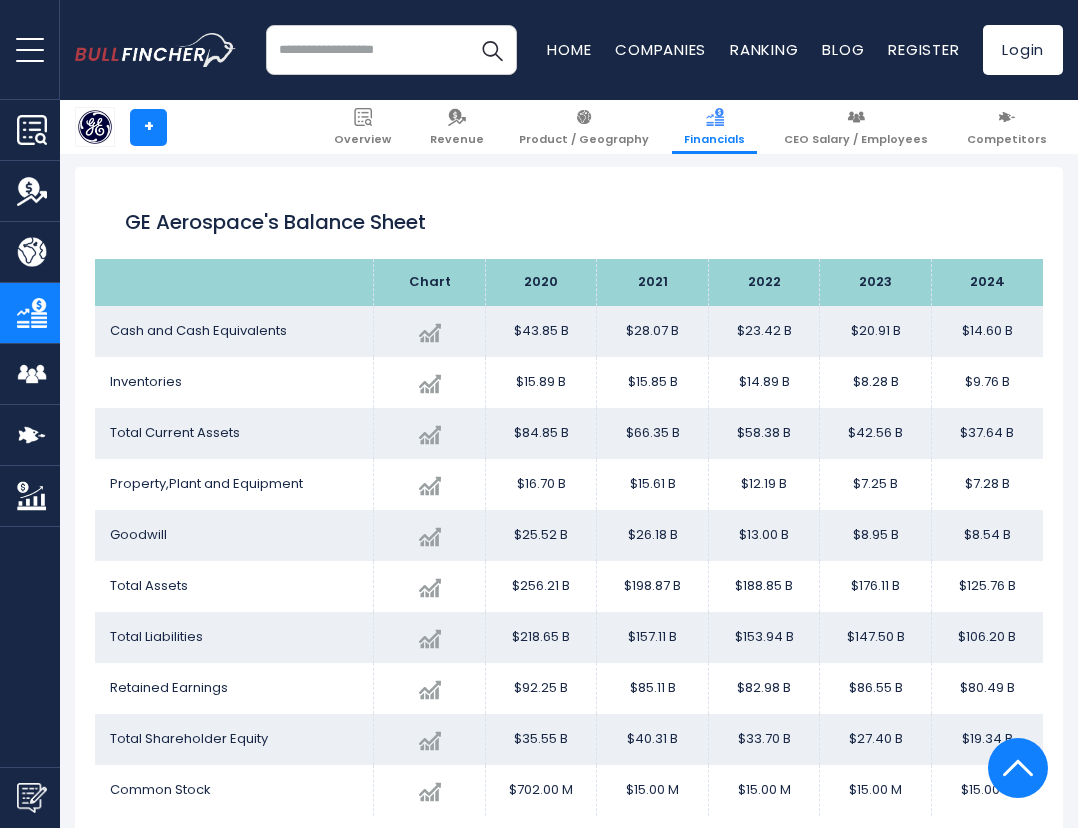 drag, startPoint x: 330, startPoint y: 387, endPoint x: 175, endPoint y: 356, distance: 158.06961 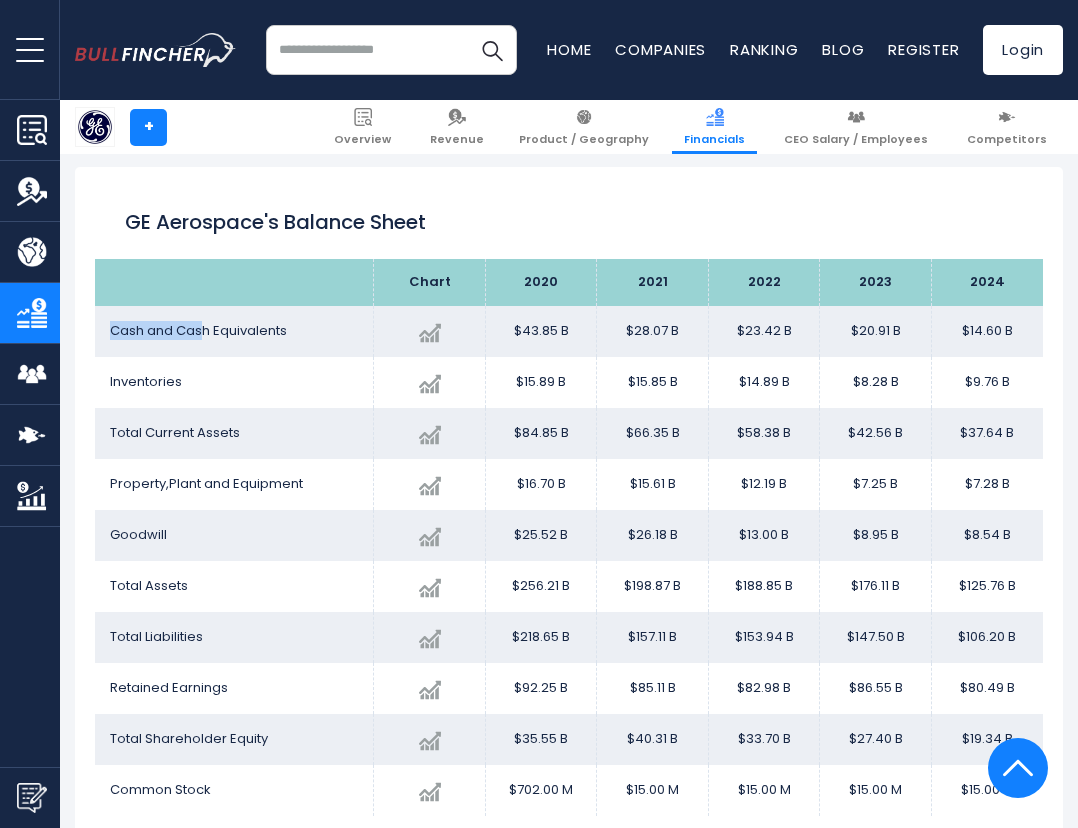 drag, startPoint x: 155, startPoint y: 331, endPoint x: 199, endPoint y: 338, distance: 44.553337 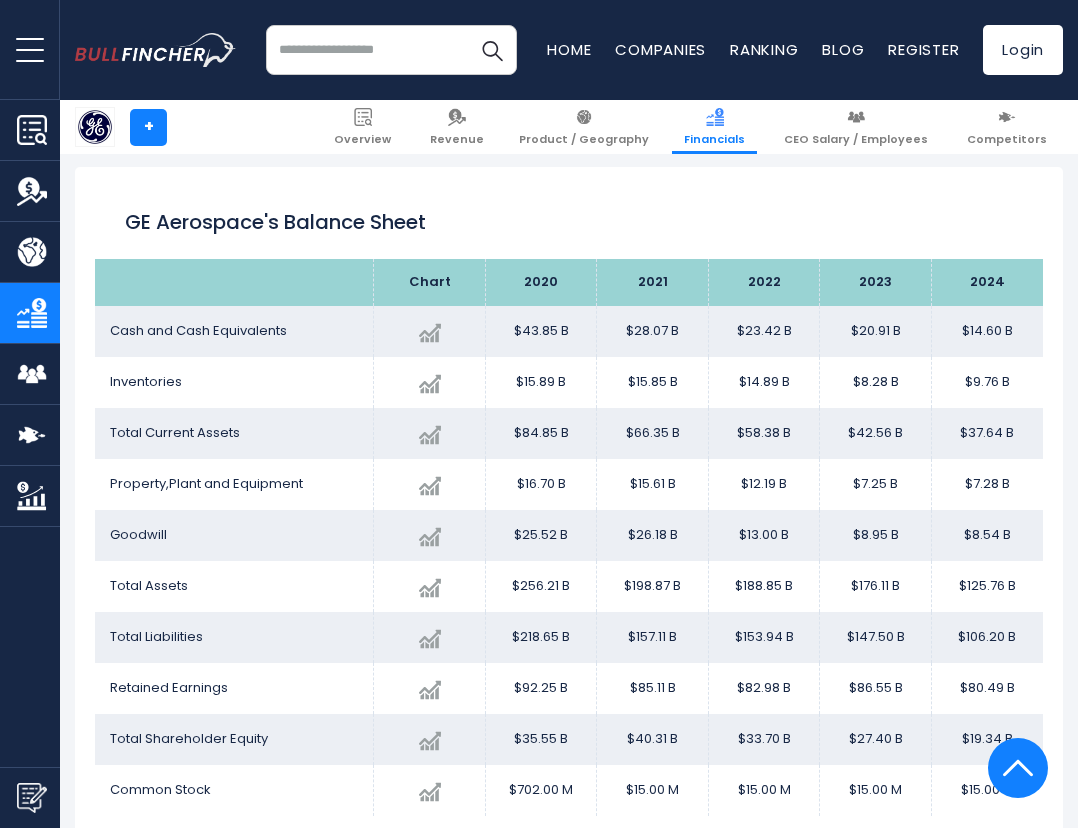 drag, startPoint x: 199, startPoint y: 338, endPoint x: 195, endPoint y: 372, distance: 34.234486 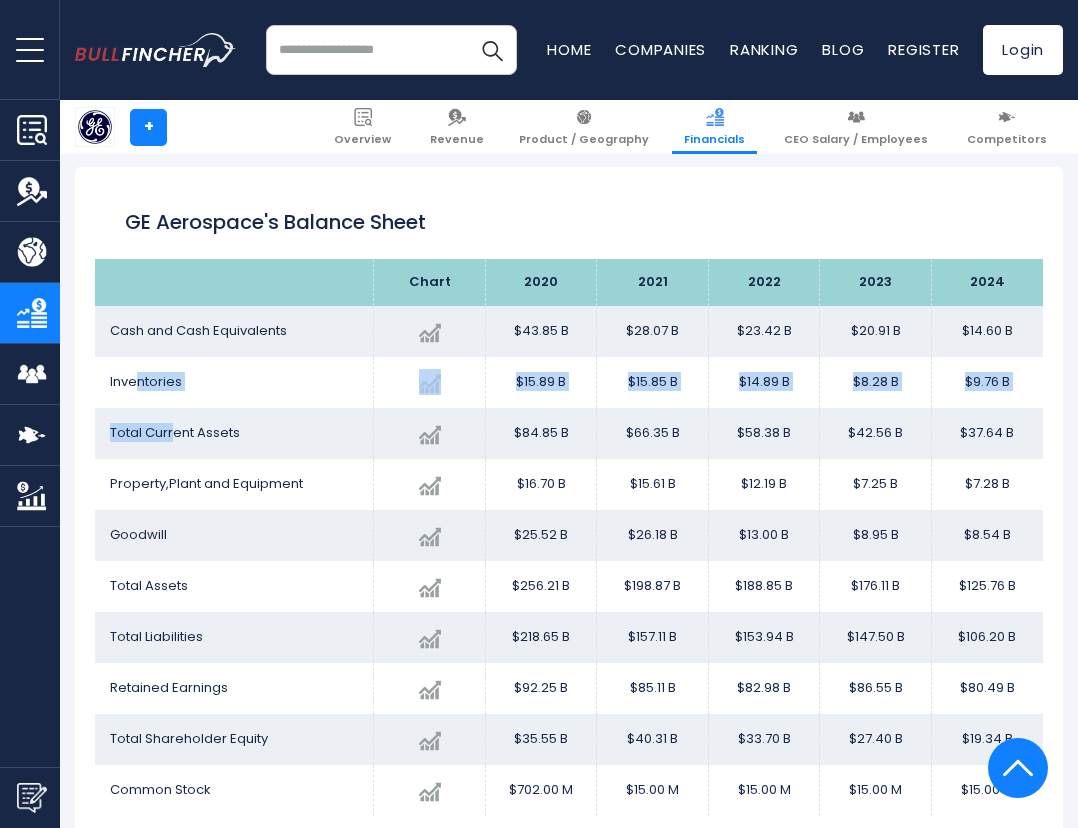 drag, startPoint x: 143, startPoint y: 402, endPoint x: 191, endPoint y: 418, distance: 50.596443 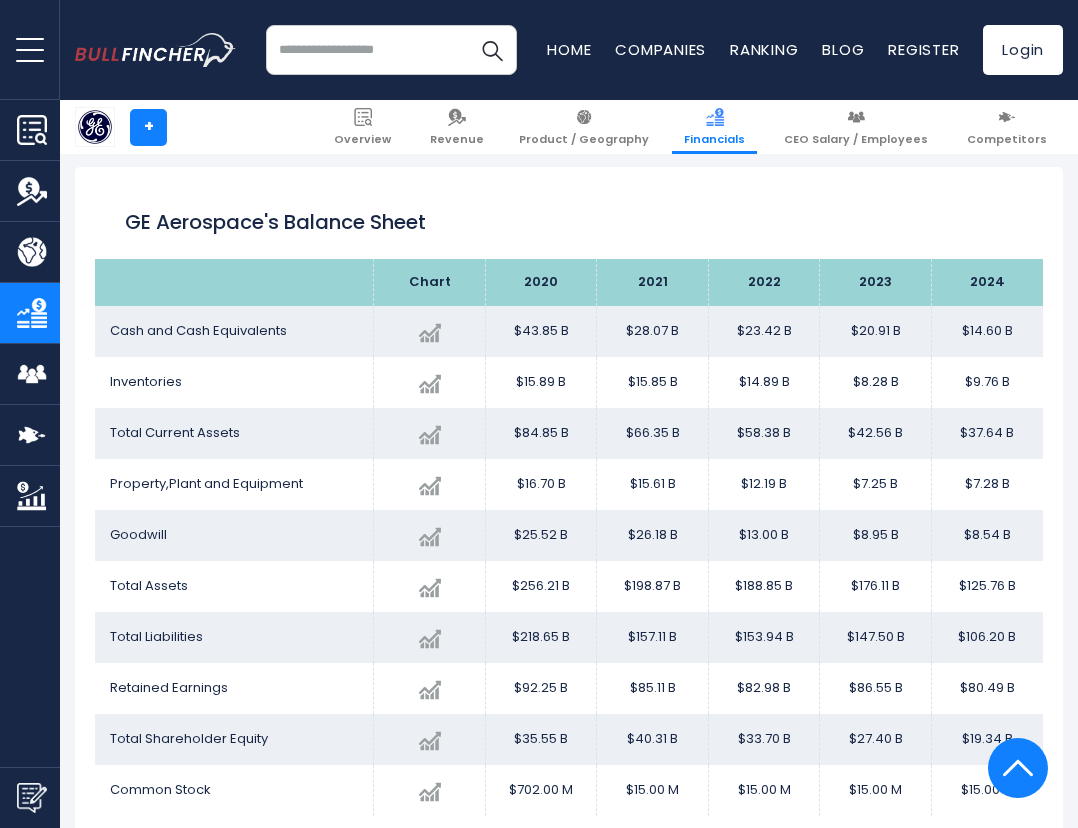 drag, startPoint x: 191, startPoint y: 418, endPoint x: 164, endPoint y: 476, distance: 63.97656 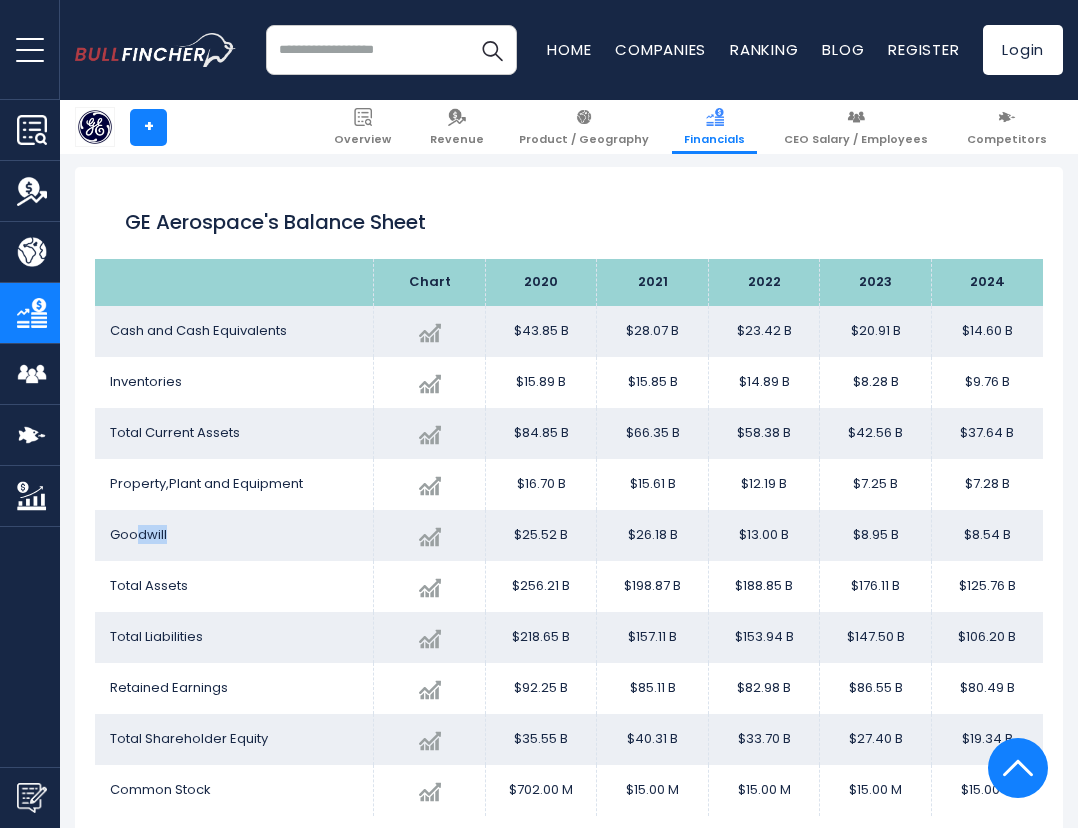 drag, startPoint x: 148, startPoint y: 534, endPoint x: 174, endPoint y: 538, distance: 26.305893 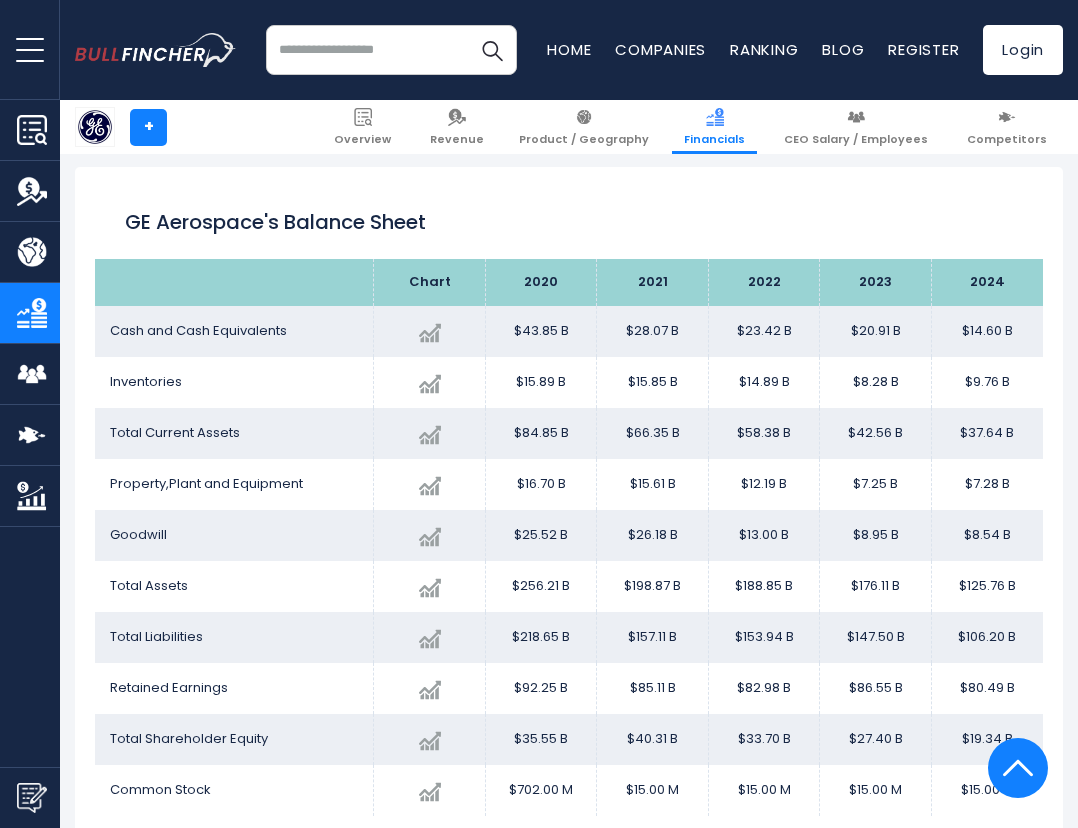 drag, startPoint x: 174, startPoint y: 538, endPoint x: 362, endPoint y: 702, distance: 249.47946 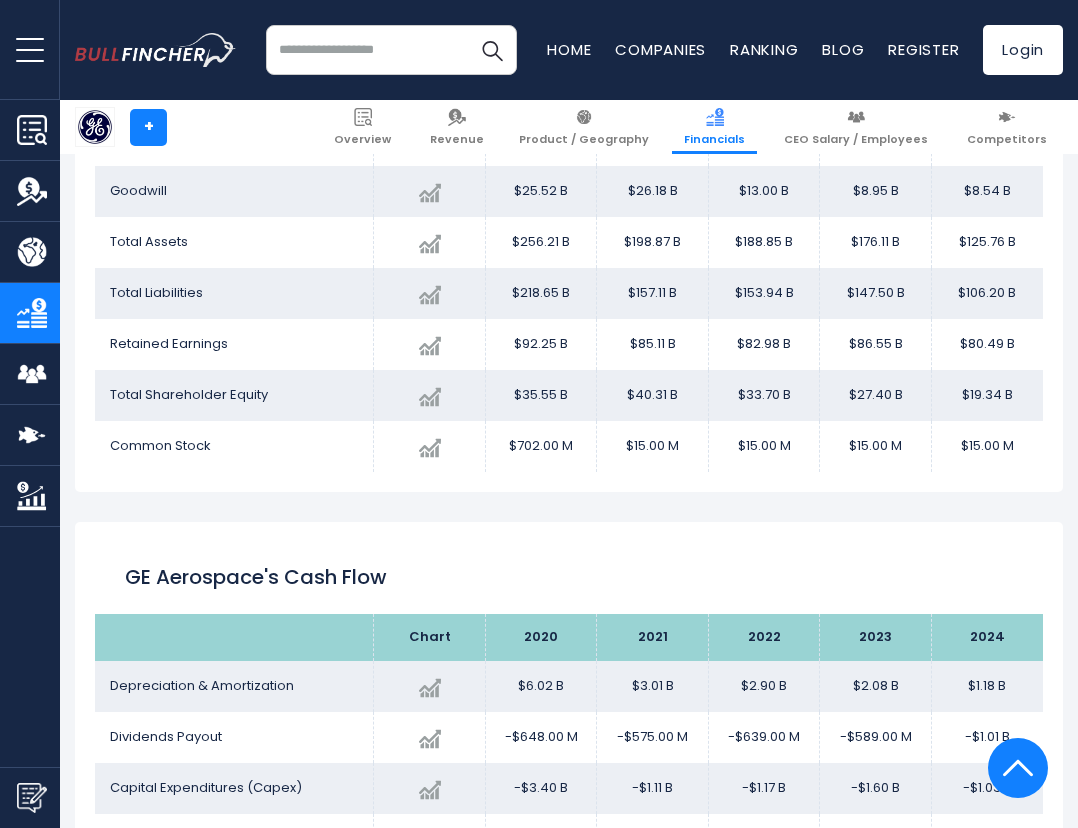 scroll, scrollTop: 2183, scrollLeft: 0, axis: vertical 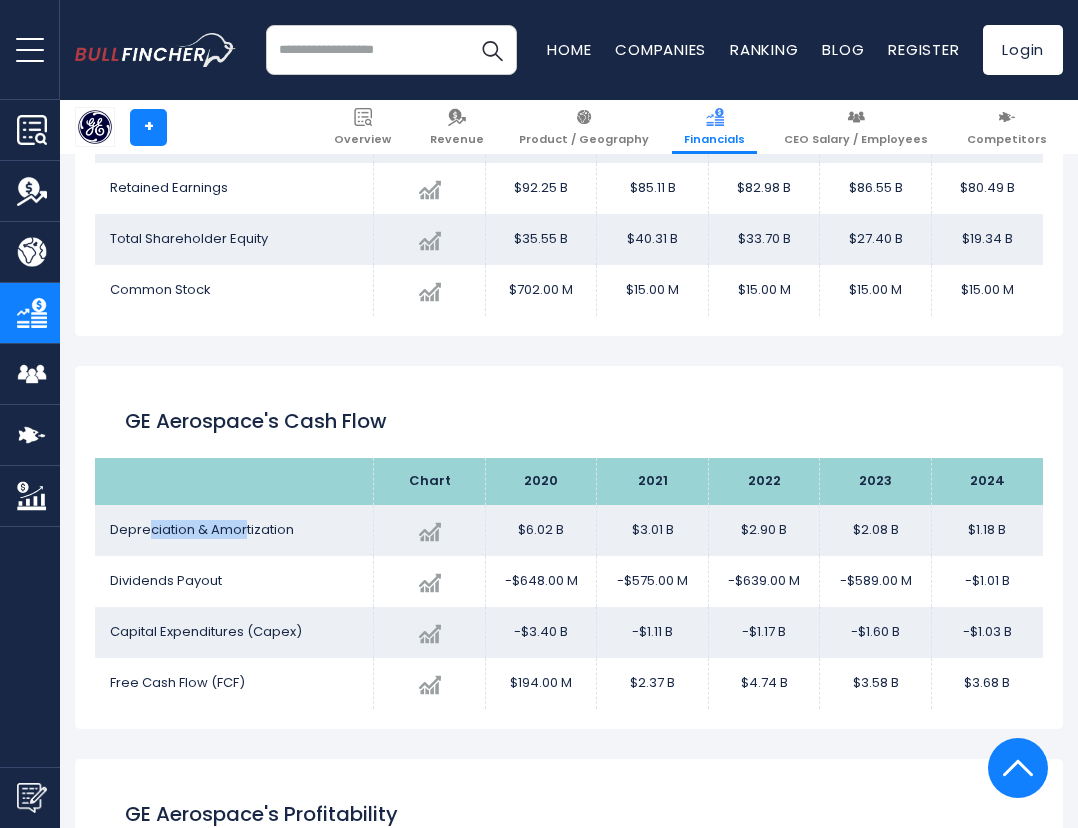 drag, startPoint x: 151, startPoint y: 524, endPoint x: 247, endPoint y: 545, distance: 98.270035 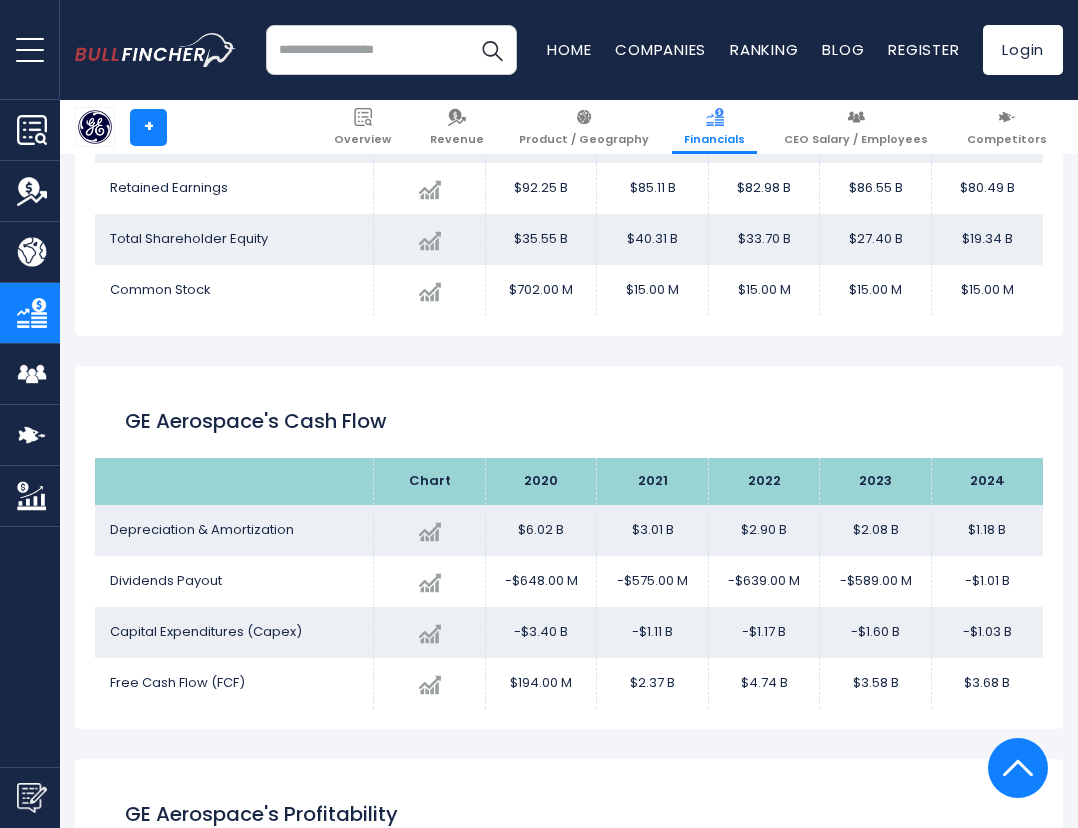 drag, startPoint x: 247, startPoint y: 545, endPoint x: 246, endPoint y: 557, distance: 12.0415945 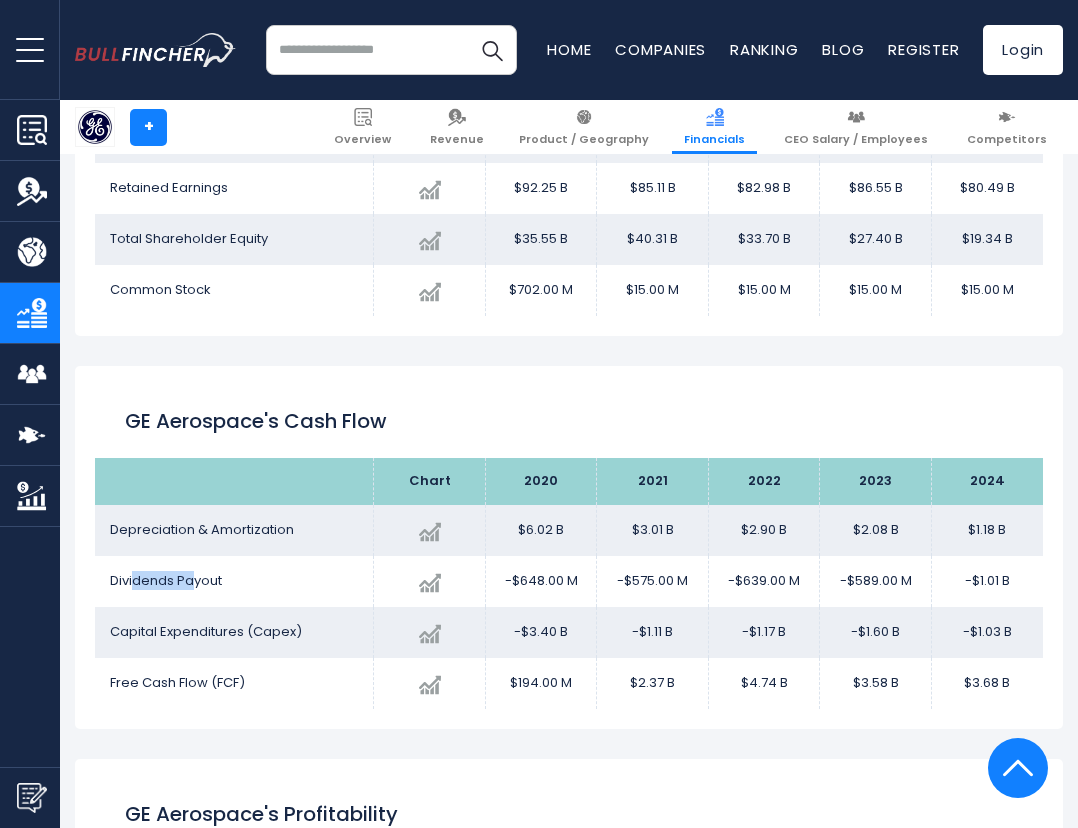 drag, startPoint x: 133, startPoint y: 584, endPoint x: 190, endPoint y: 584, distance: 57 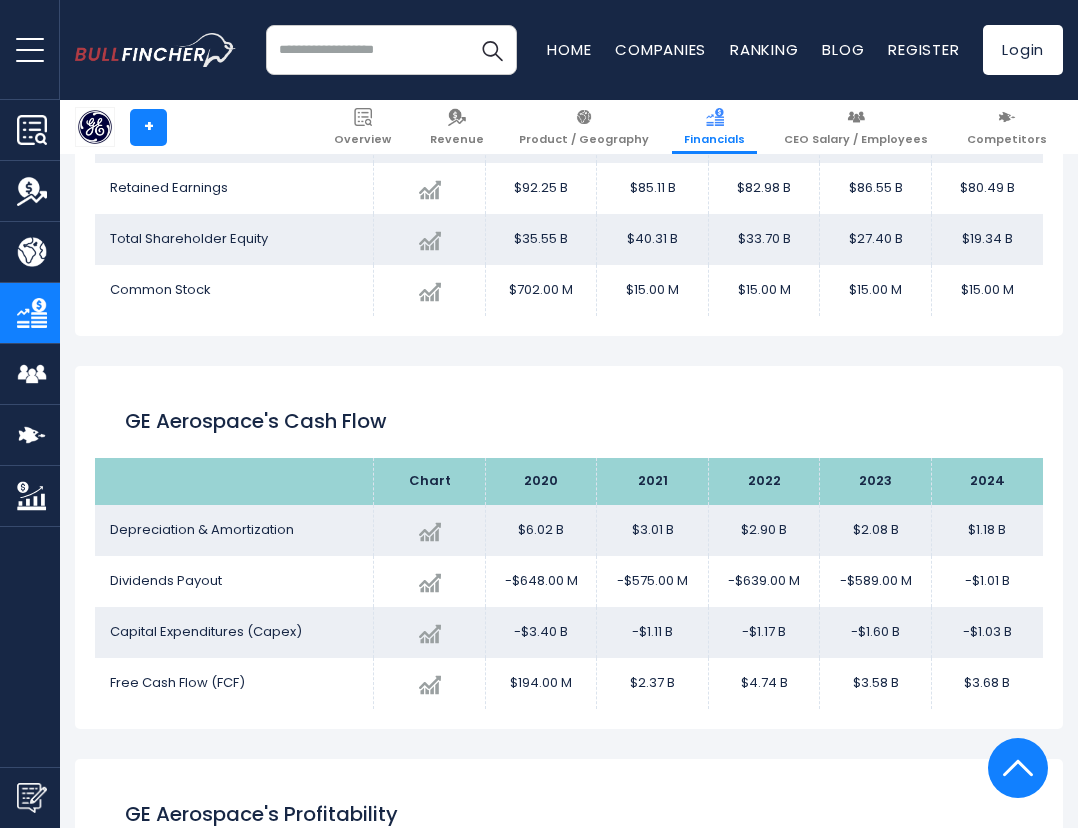 drag, startPoint x: 190, startPoint y: 584, endPoint x: 223, endPoint y: 600, distance: 36.67424 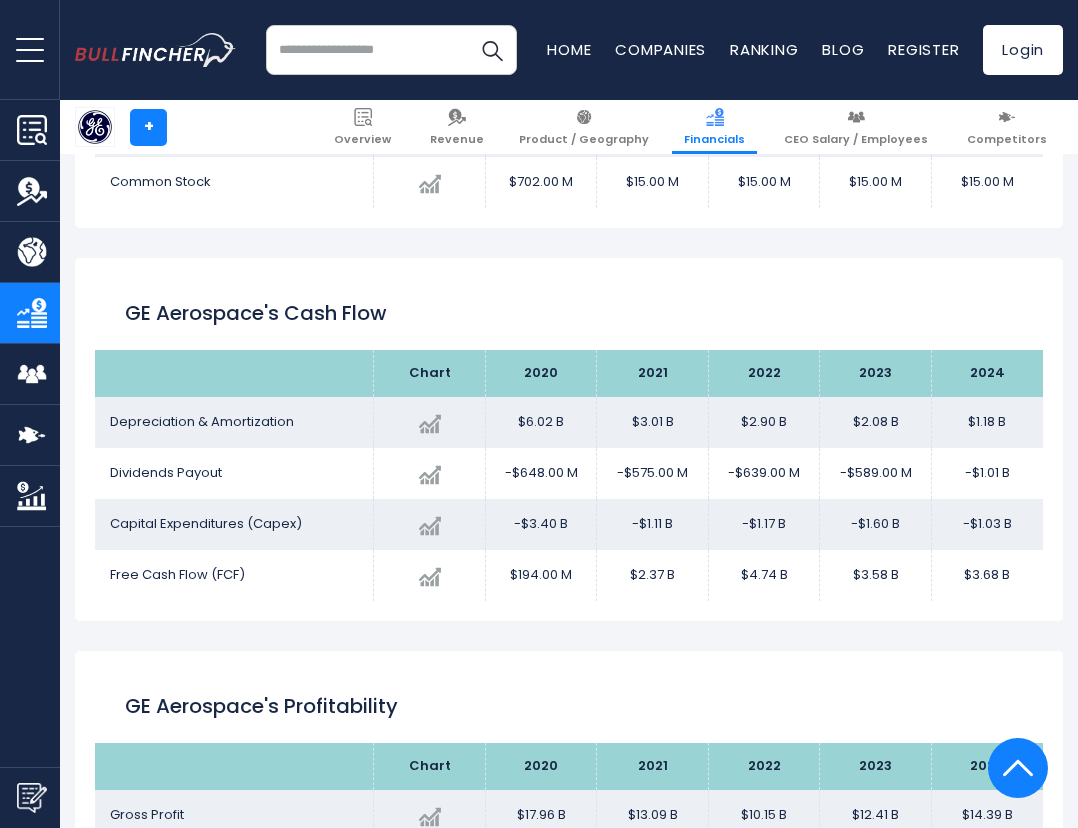 scroll, scrollTop: 2383, scrollLeft: 0, axis: vertical 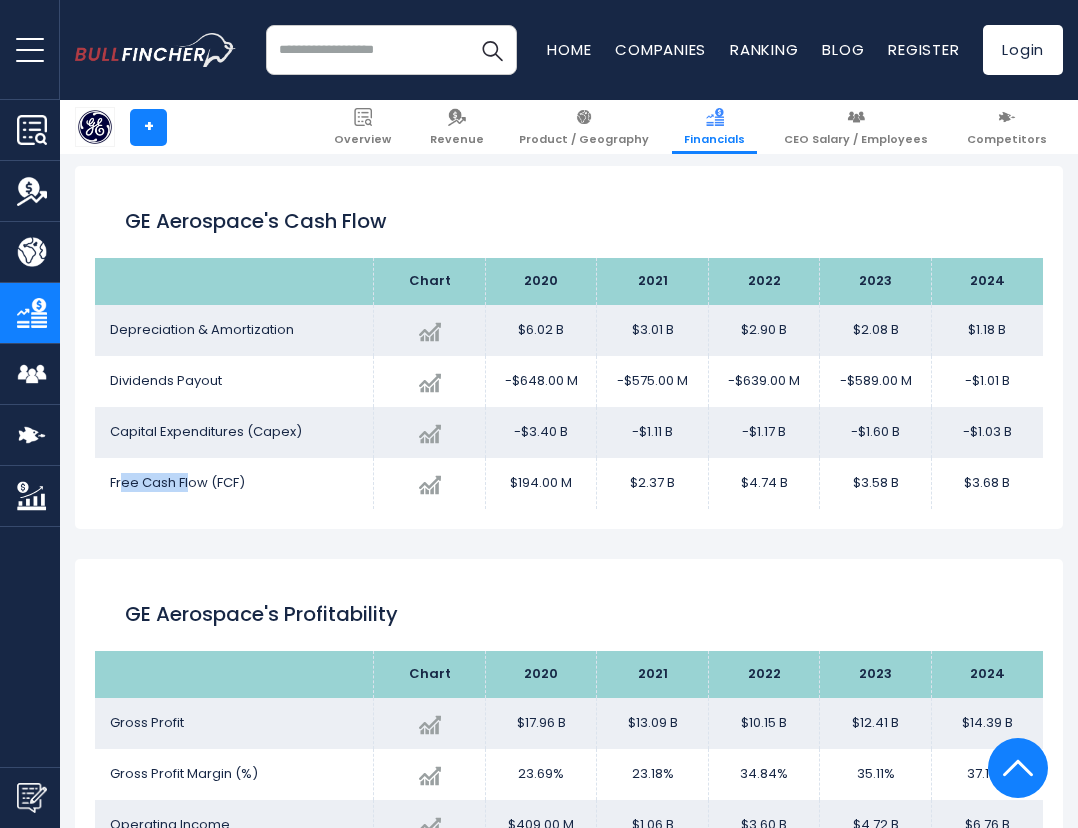 drag, startPoint x: 122, startPoint y: 484, endPoint x: 187, endPoint y: 489, distance: 65.192024 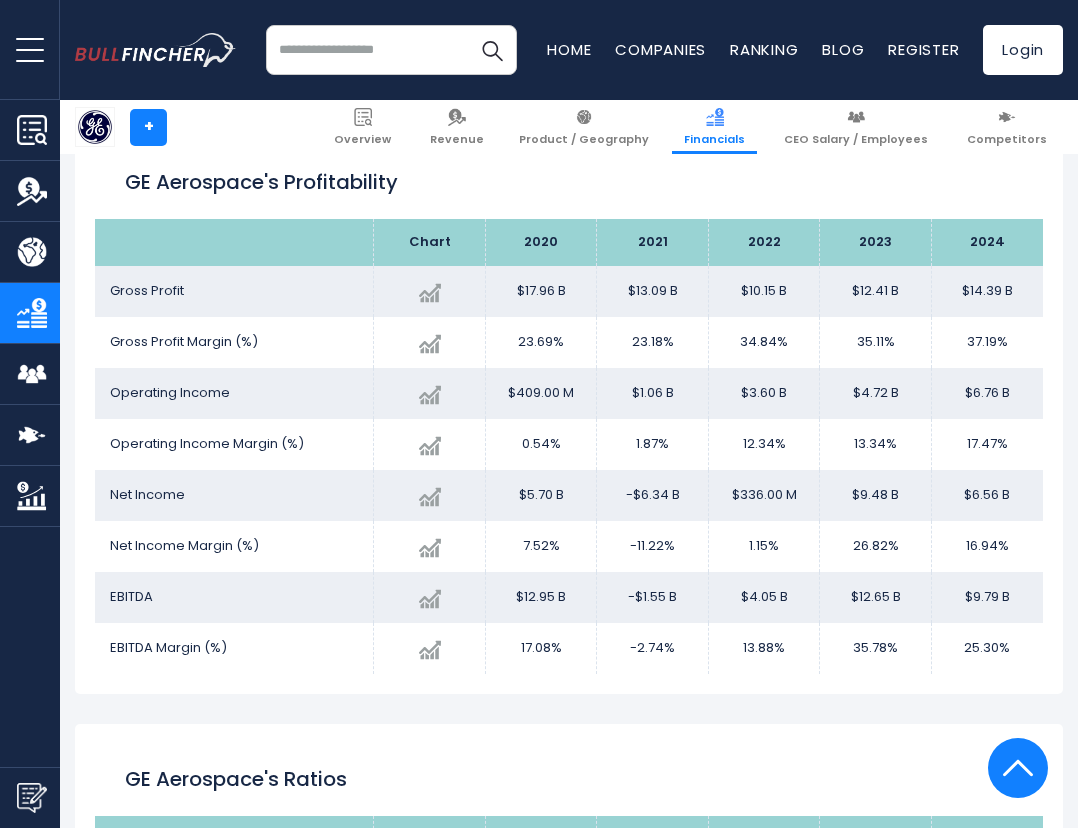 scroll, scrollTop: 2883, scrollLeft: 0, axis: vertical 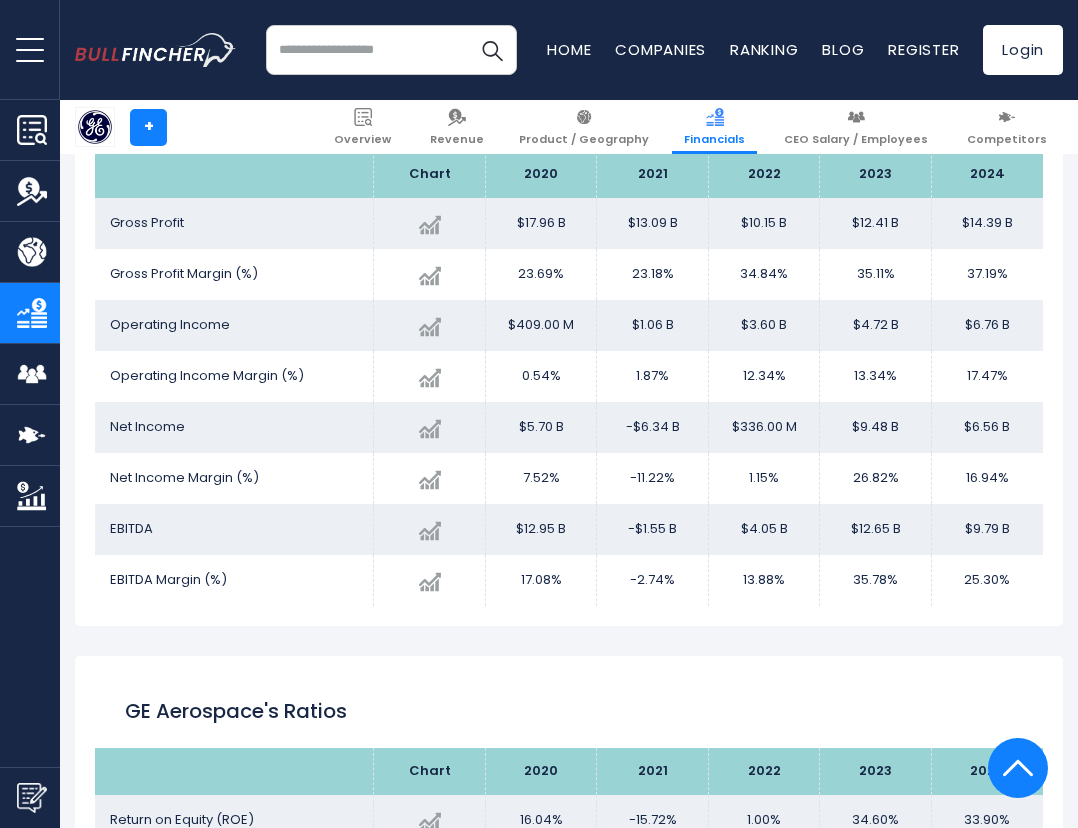 click on "Gross Profit" at bounding box center (234, 223) 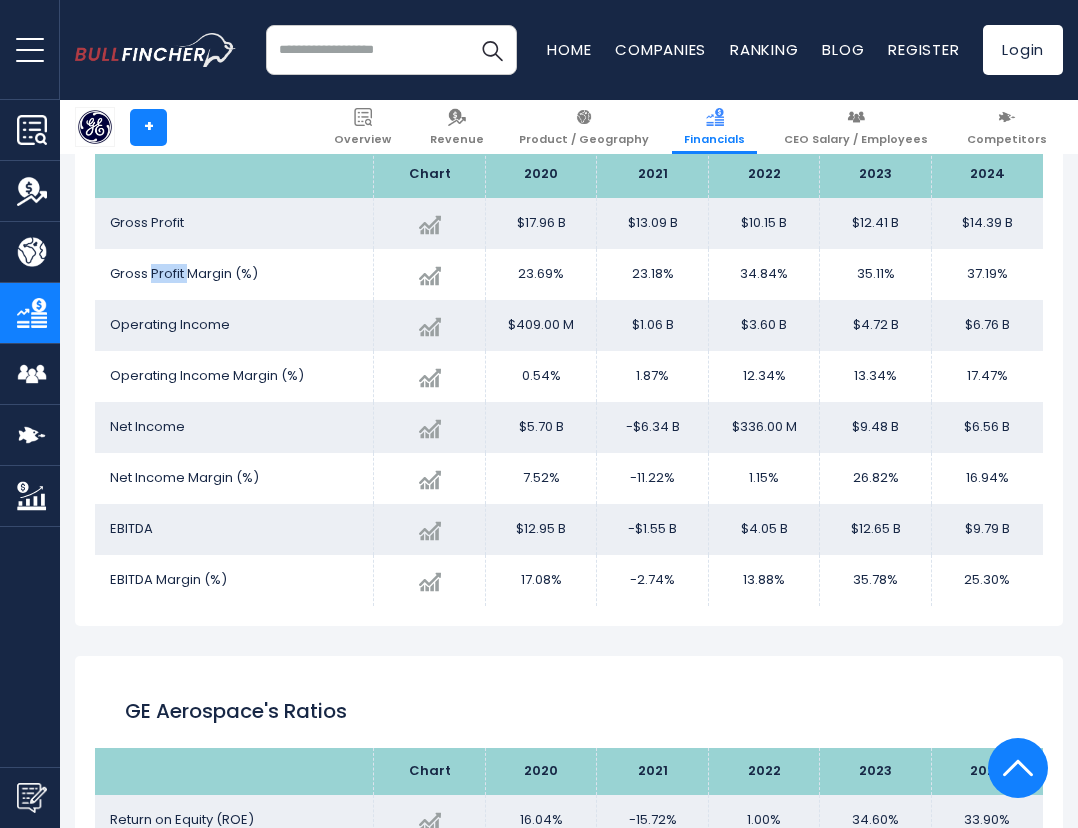 drag, startPoint x: 152, startPoint y: 270, endPoint x: 185, endPoint y: 276, distance: 33.54102 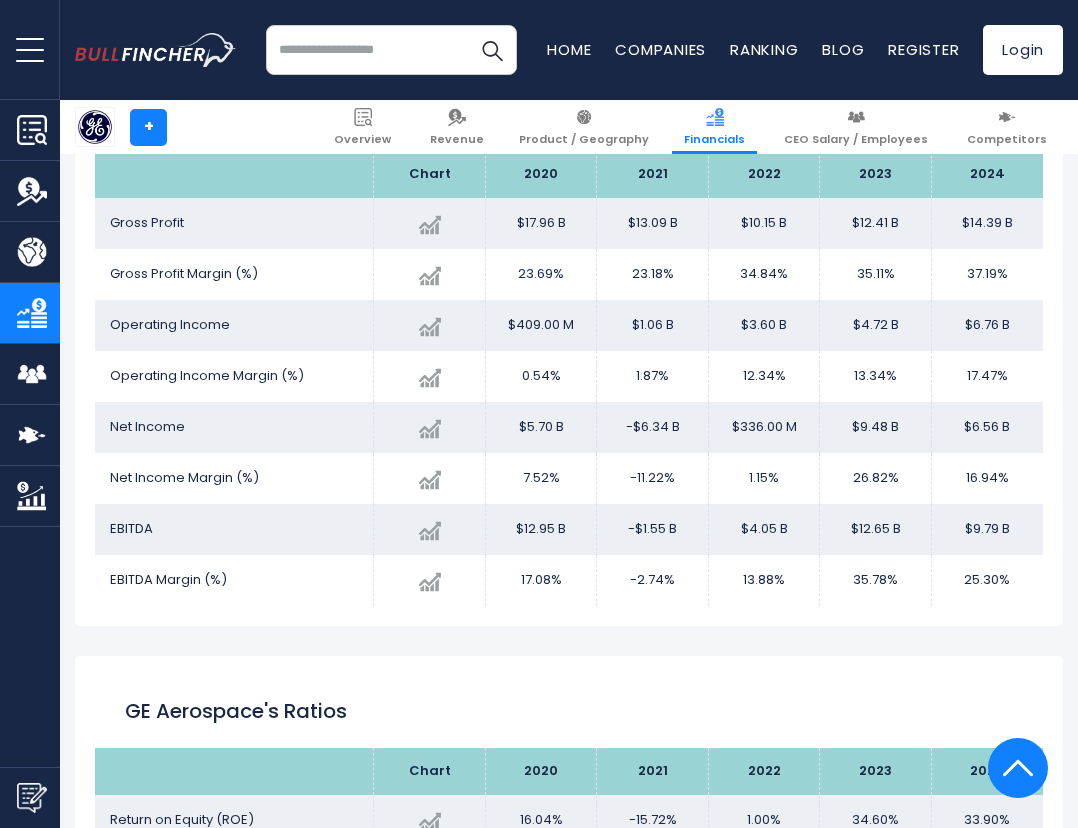 drag, startPoint x: 185, startPoint y: 276, endPoint x: 324, endPoint y: 321, distance: 146.1027 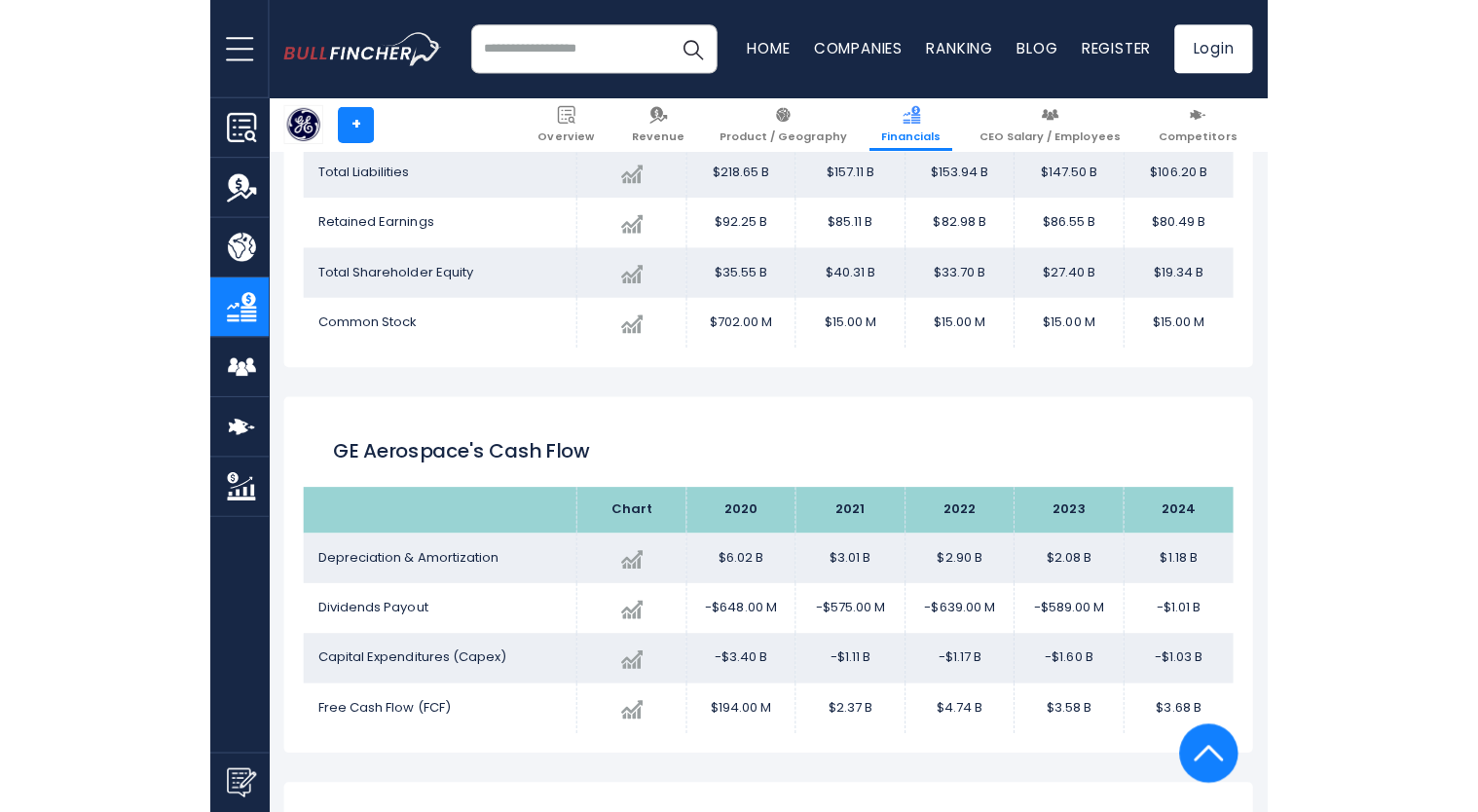 scroll, scrollTop: 1736, scrollLeft: 0, axis: vertical 